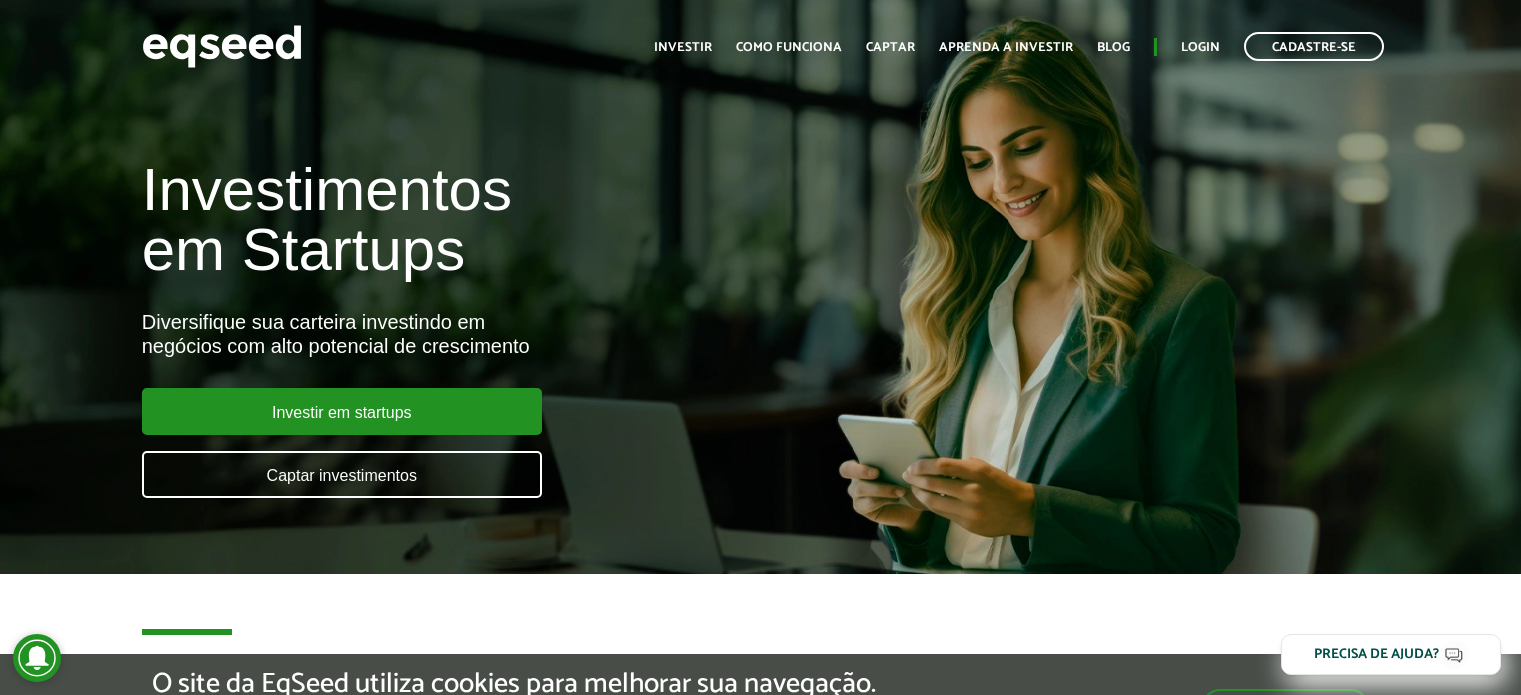scroll, scrollTop: 0, scrollLeft: 0, axis: both 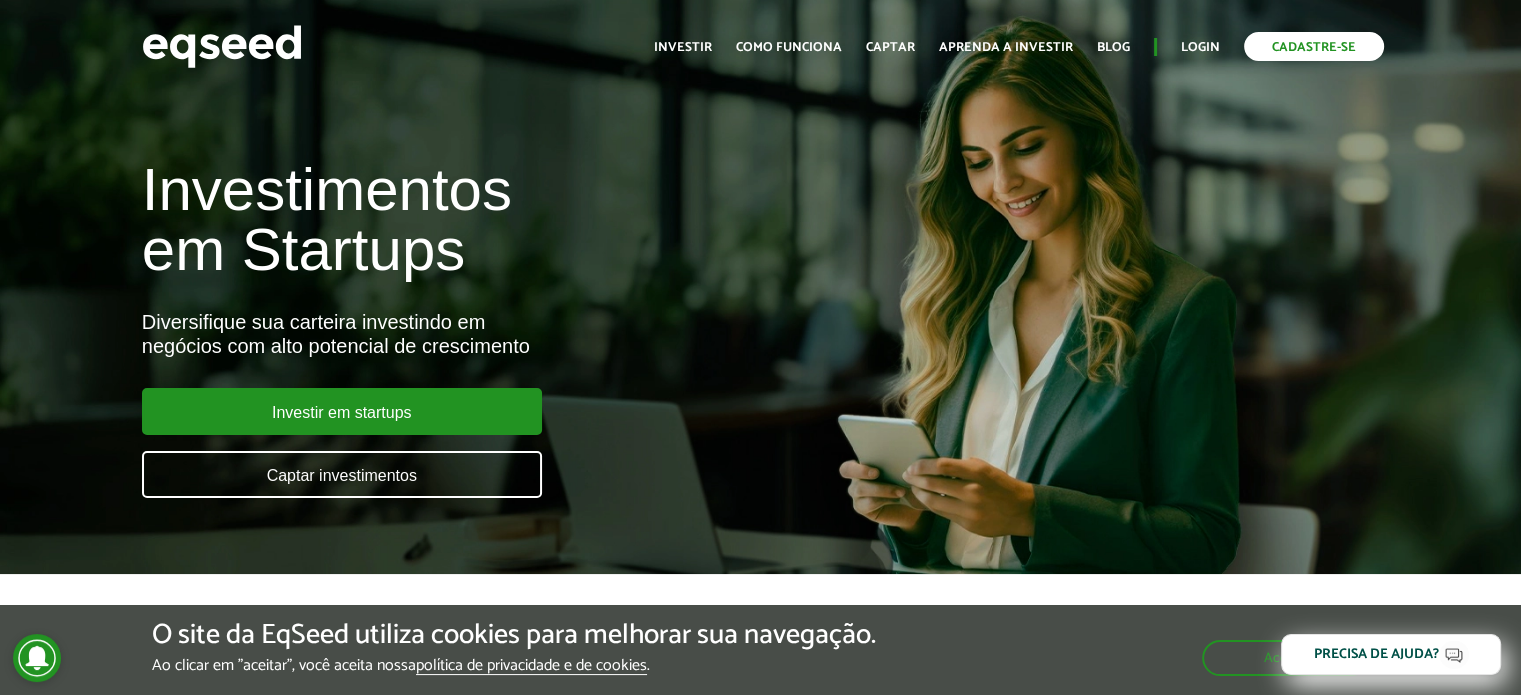 click on "Cadastre-se" at bounding box center [1314, 46] 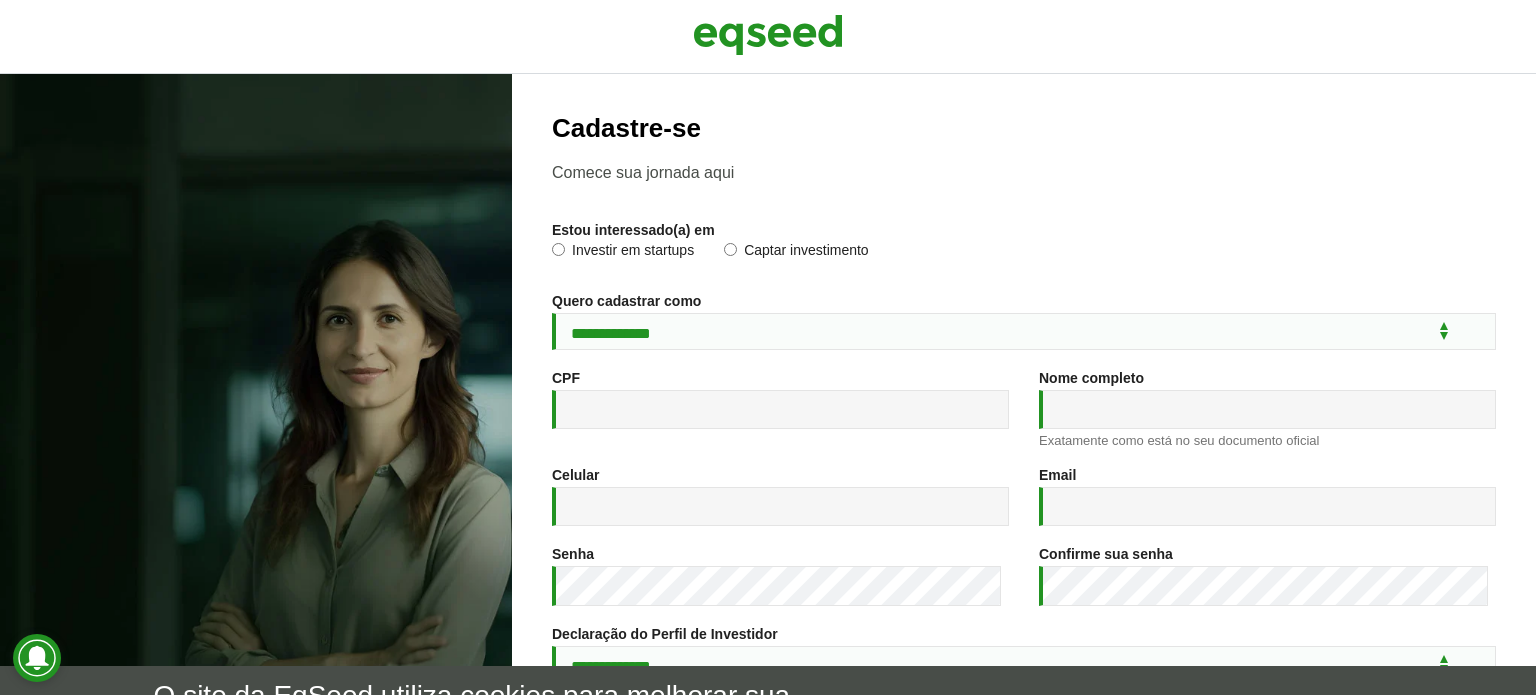 scroll, scrollTop: 0, scrollLeft: 0, axis: both 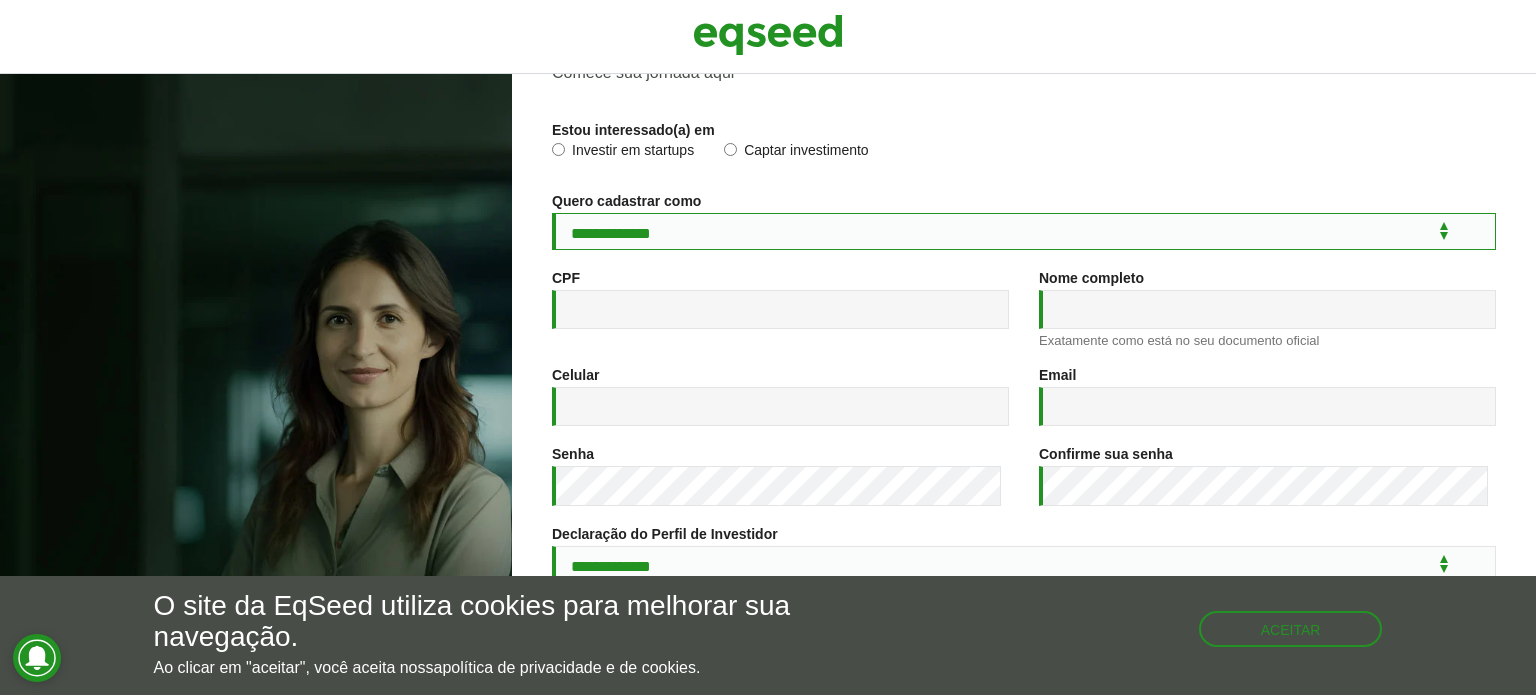 click on "**********" at bounding box center [1024, 231] 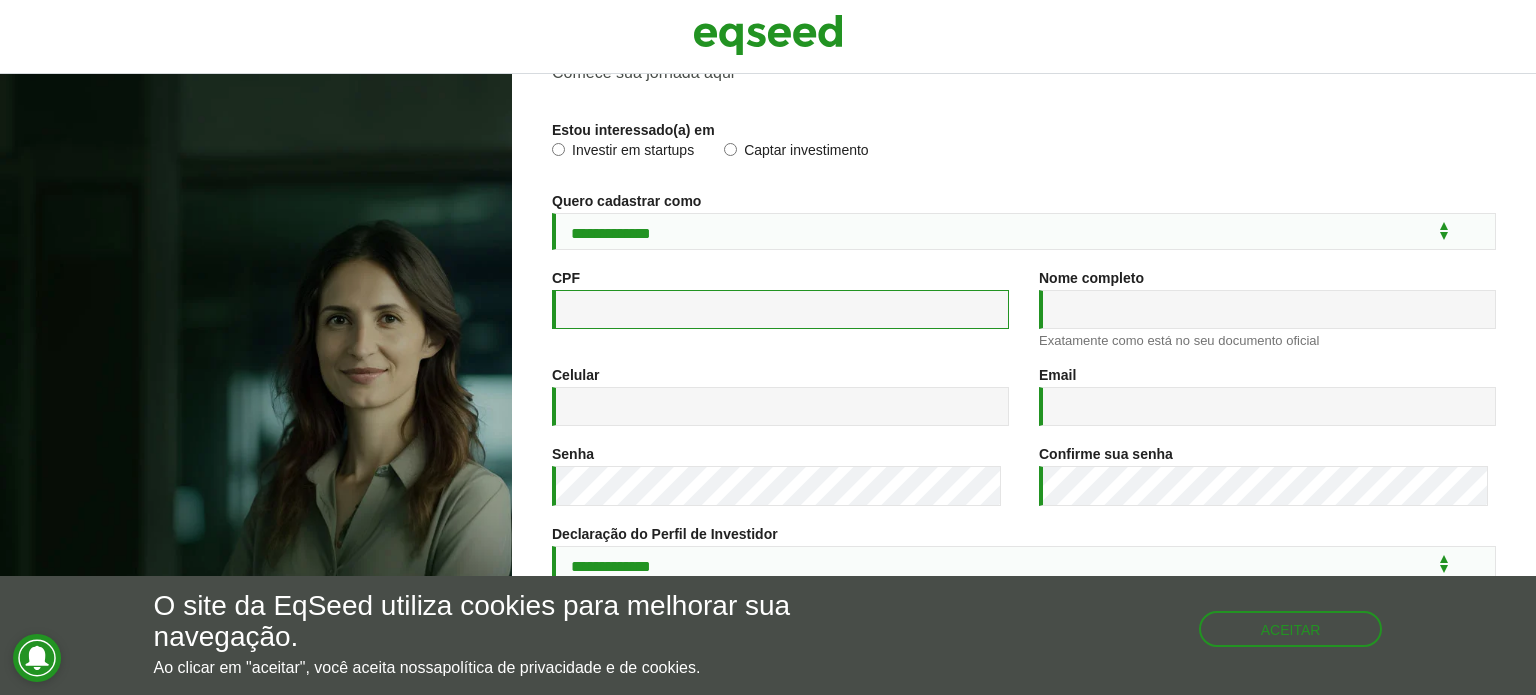 click on "CPF  *" at bounding box center [780, 309] 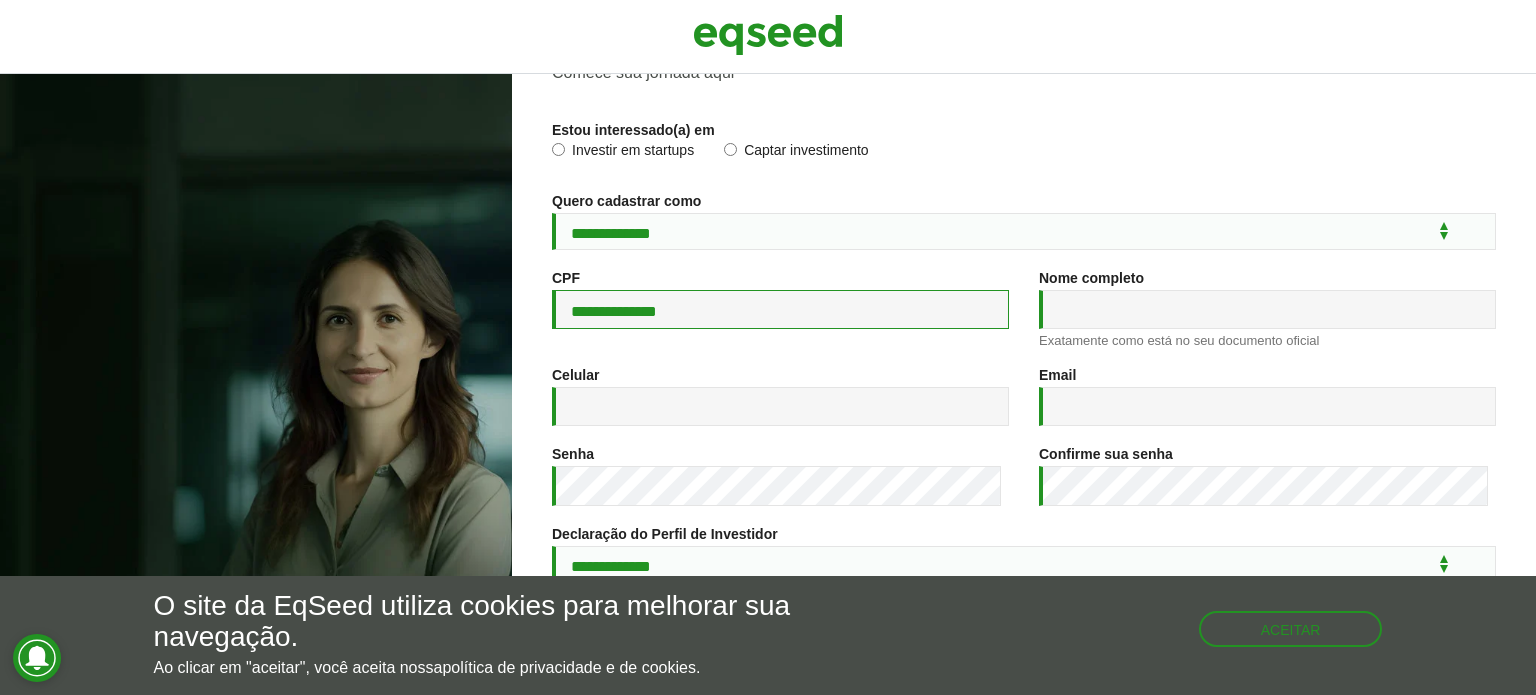 type on "**********" 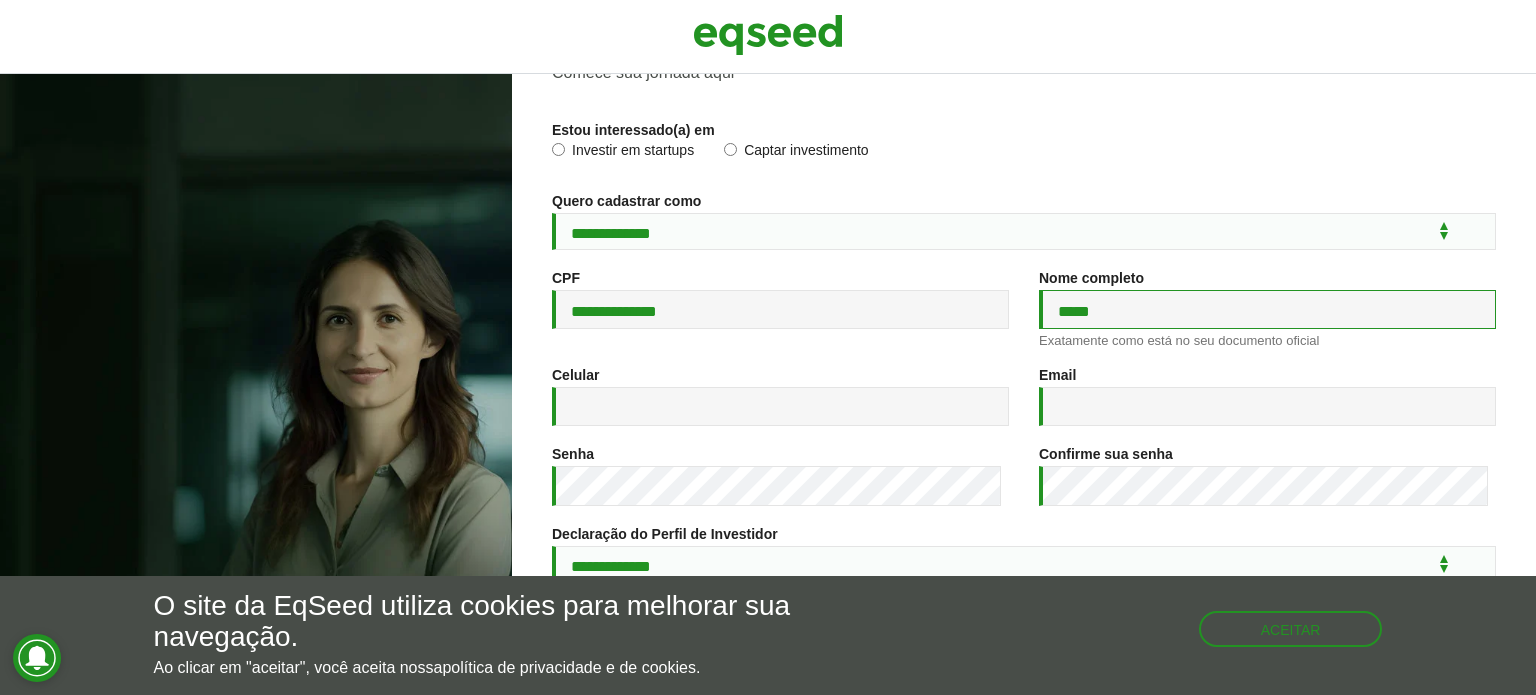 type on "**********" 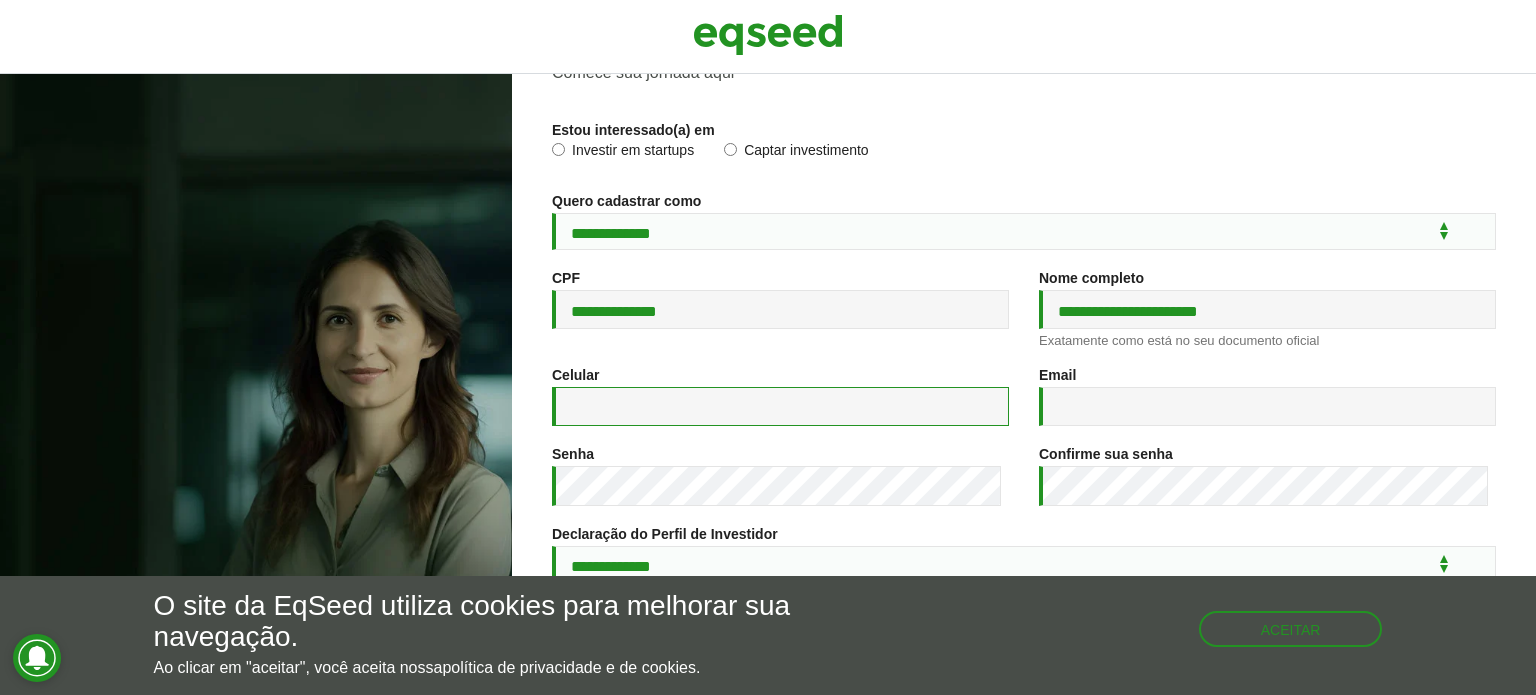 type on "**********" 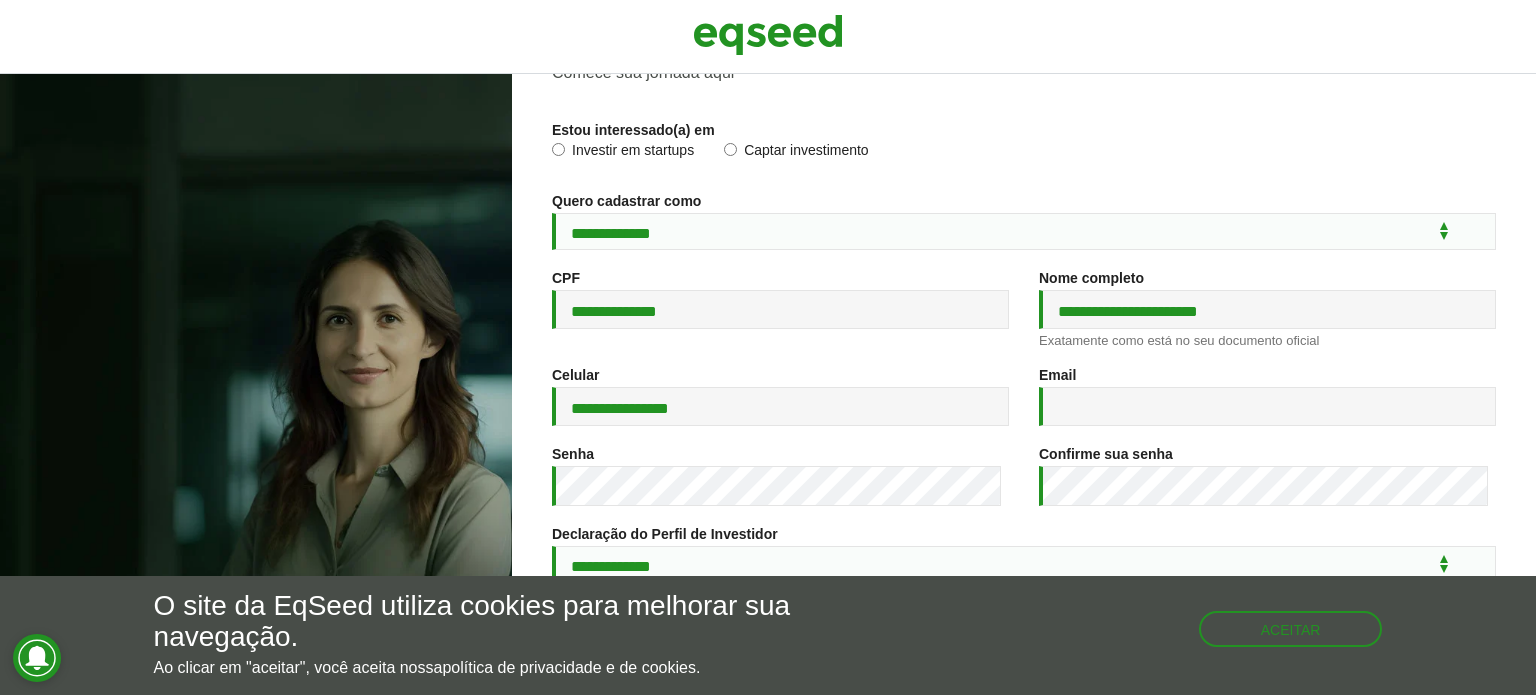 type on "**********" 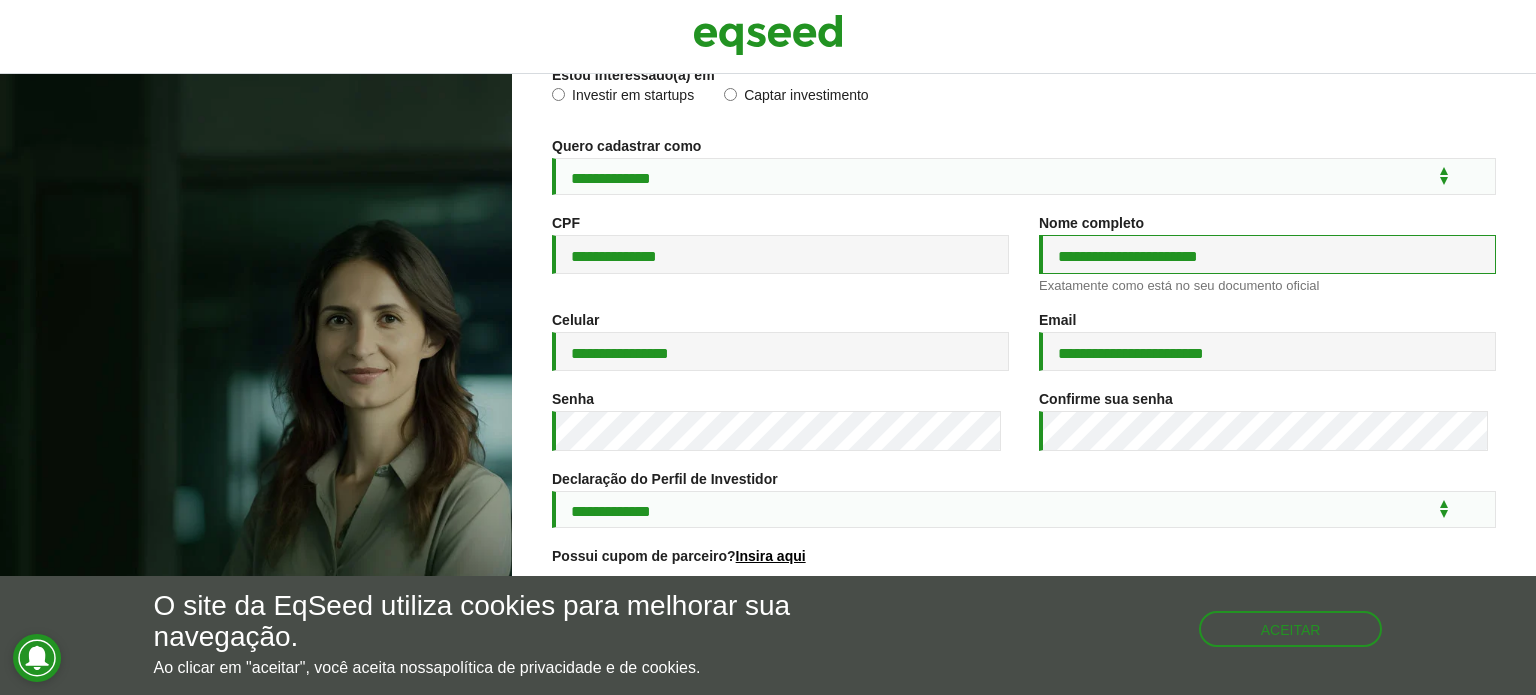 scroll, scrollTop: 332, scrollLeft: 0, axis: vertical 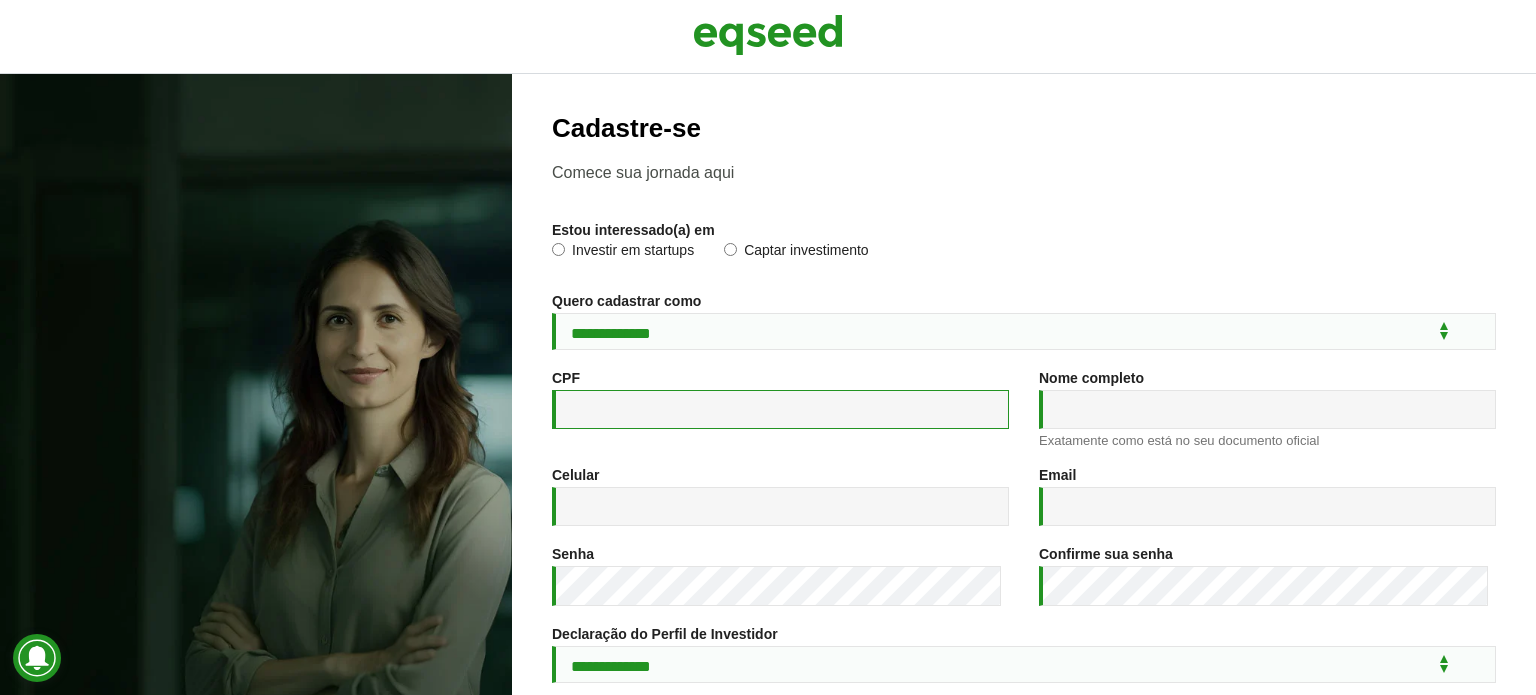click on "CPF  *" at bounding box center [780, 409] 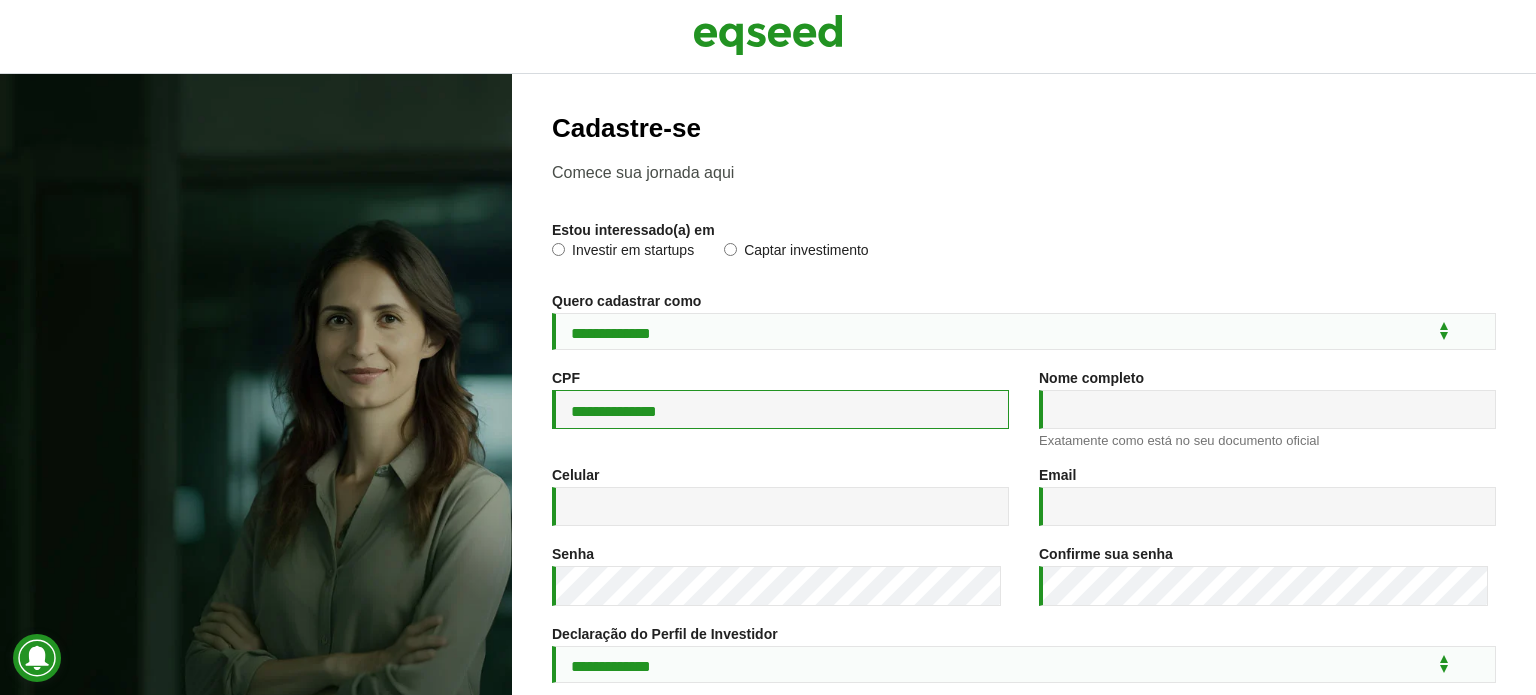 type on "**********" 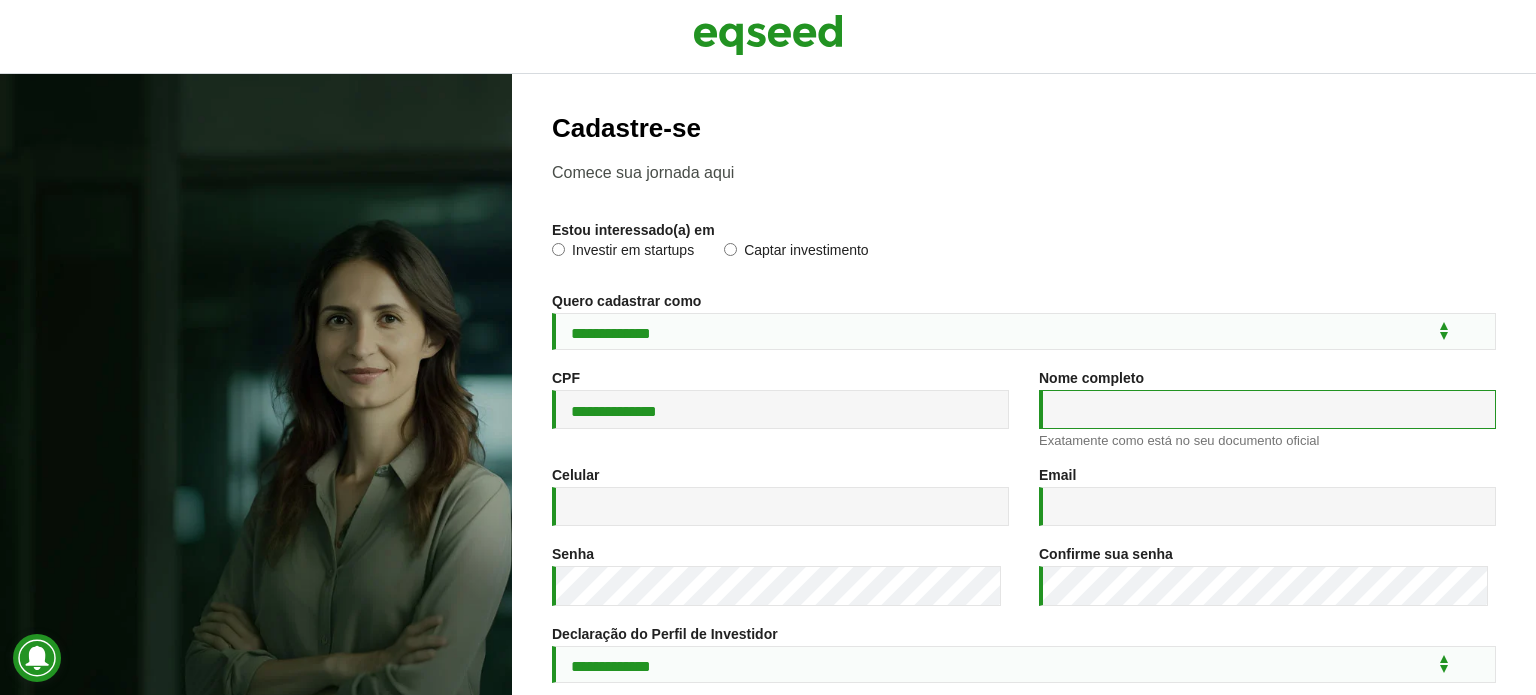click on "Nome completo  *" at bounding box center [1267, 409] 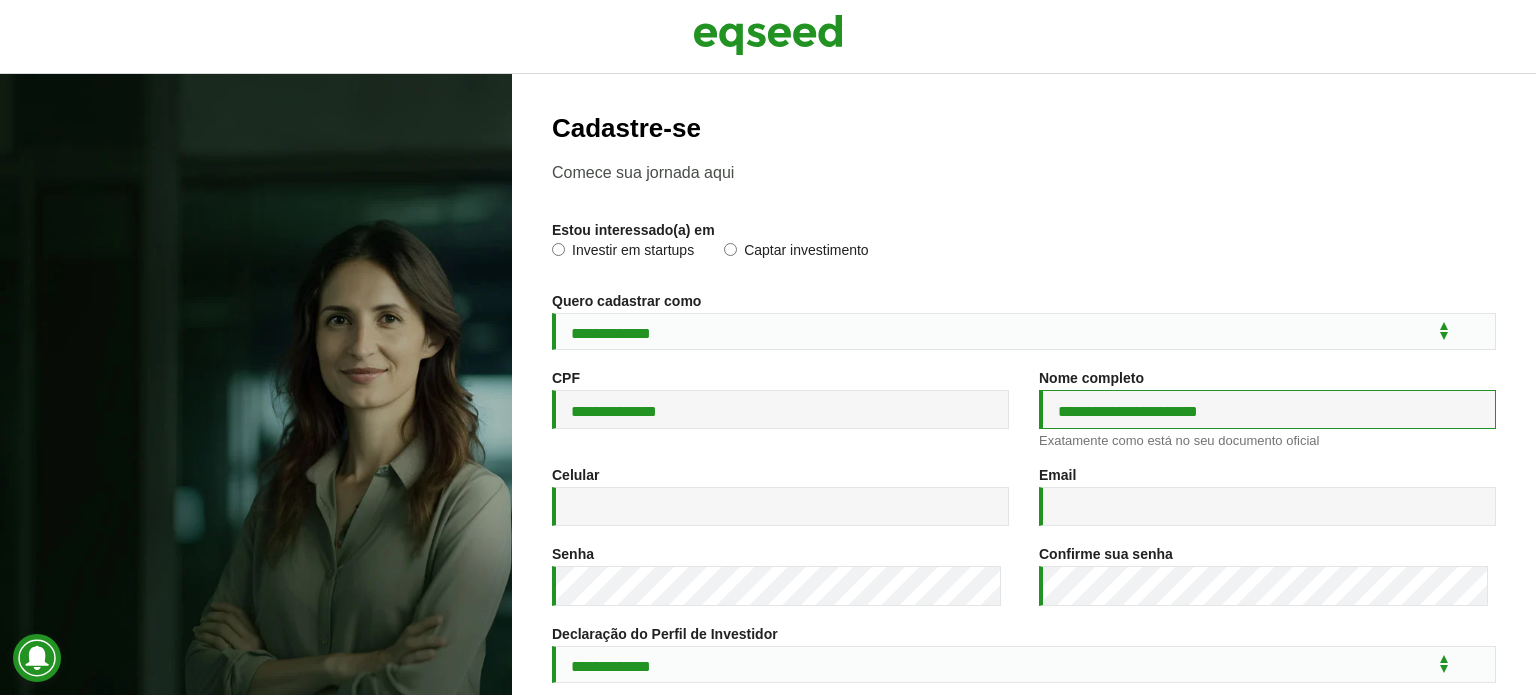 type on "**********" 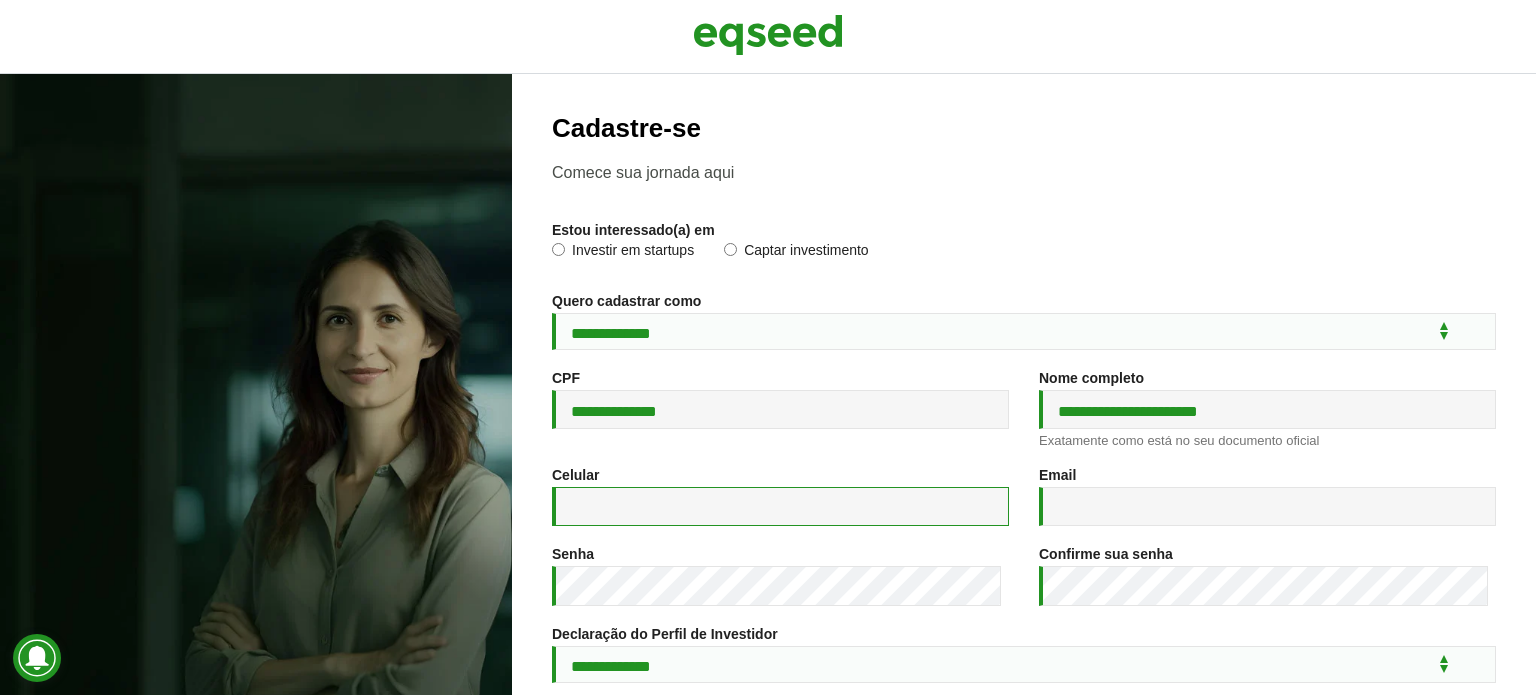 click on "Celular  *" at bounding box center (780, 506) 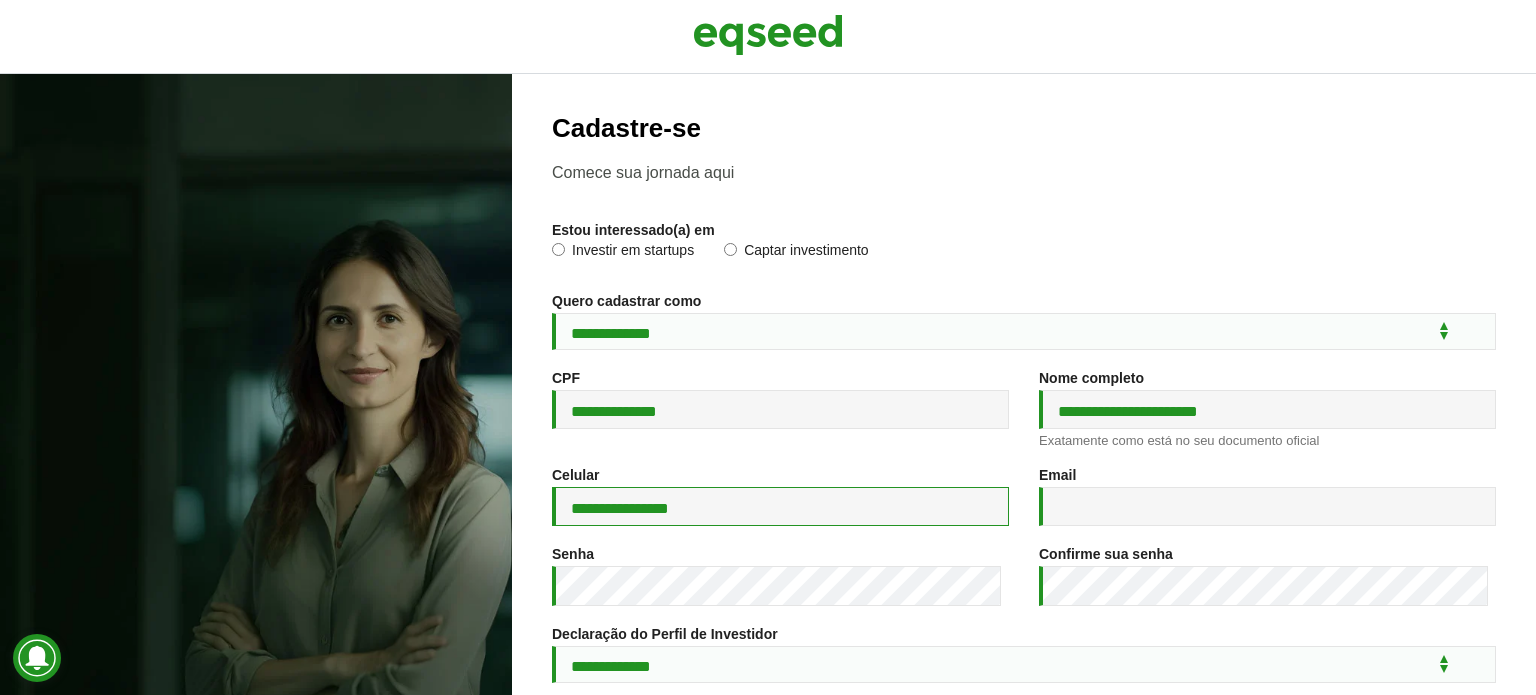 type on "**********" 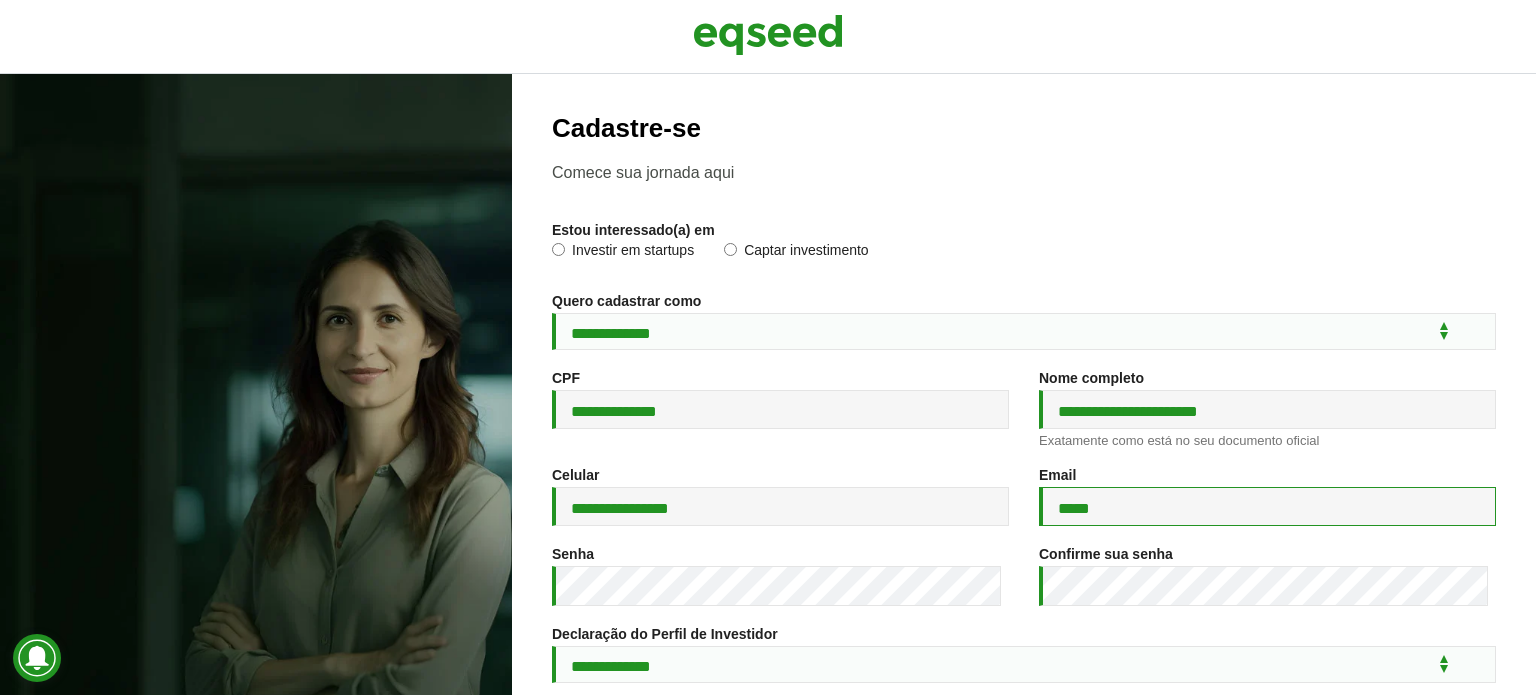 type on "**********" 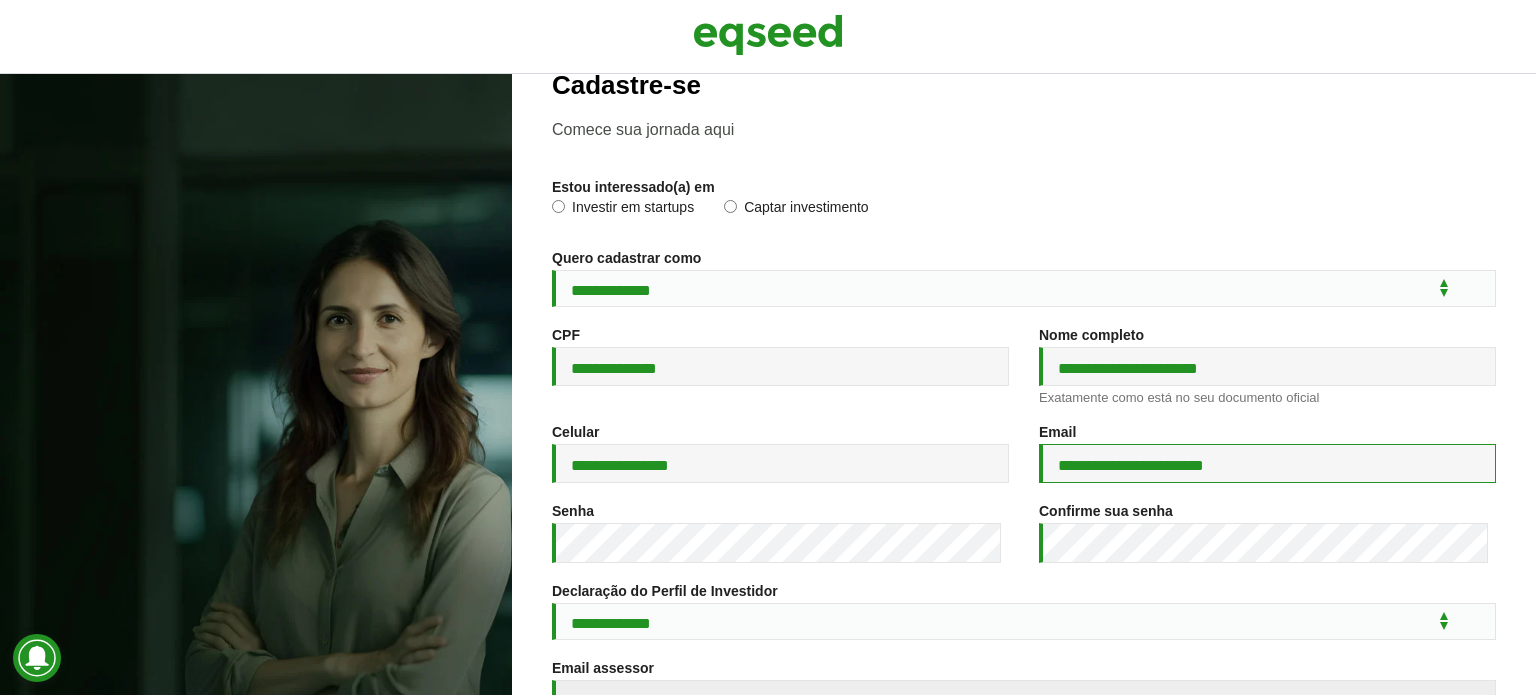scroll, scrollTop: 100, scrollLeft: 0, axis: vertical 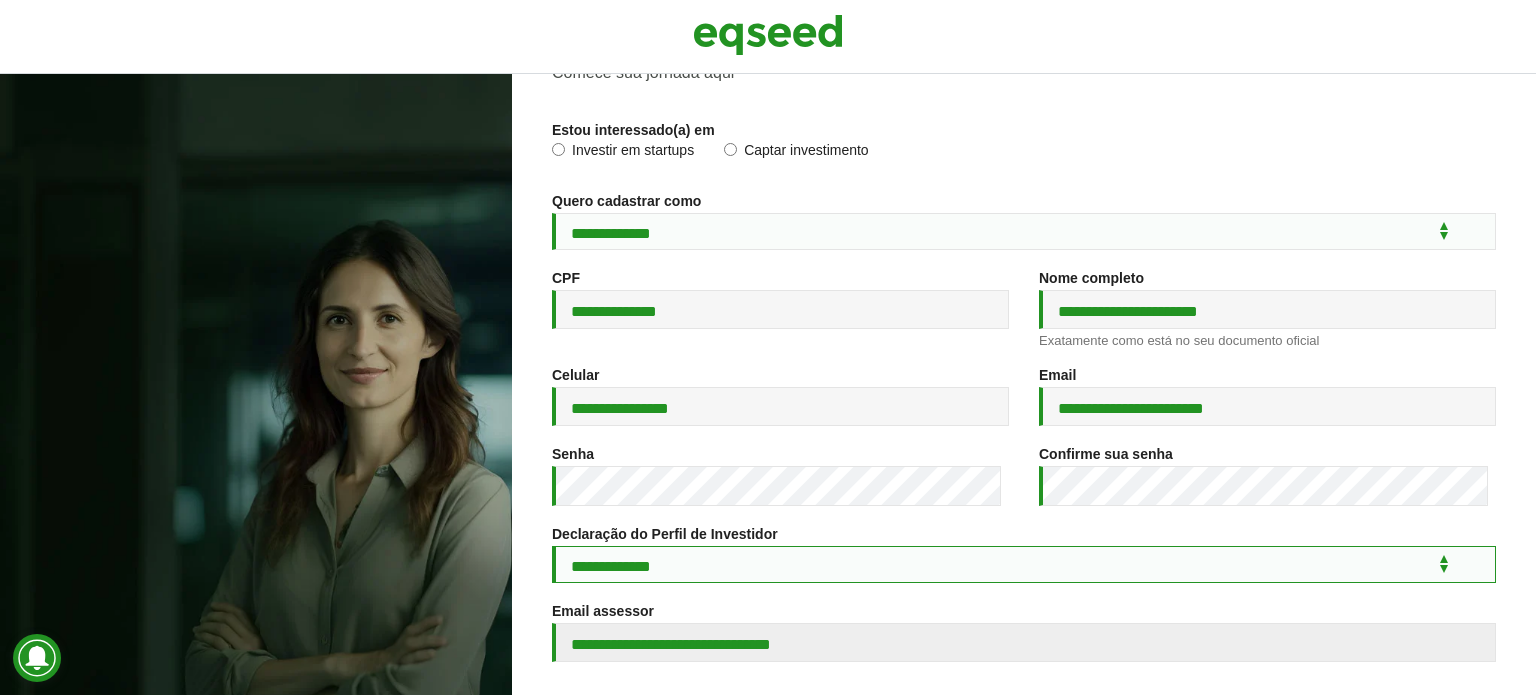 click on "**********" at bounding box center (1024, 564) 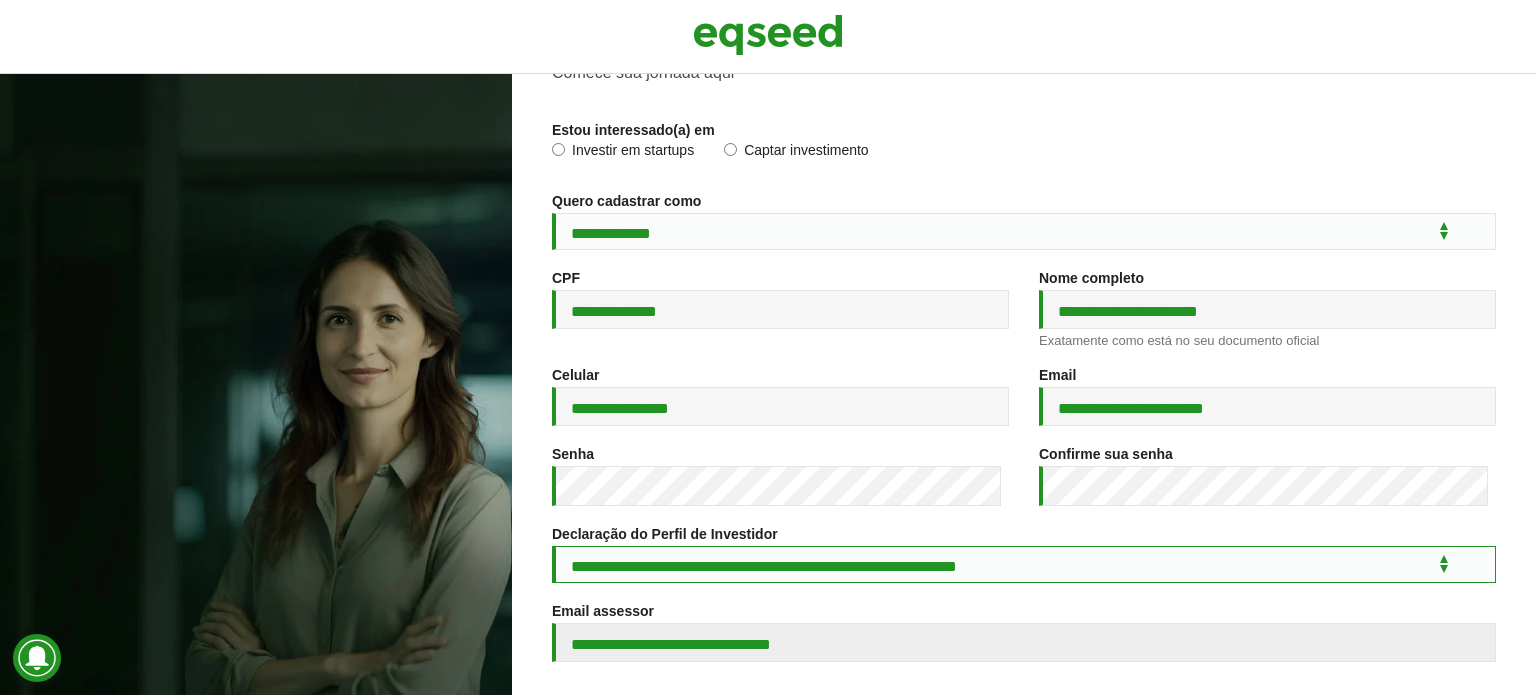 click on "**********" at bounding box center [1024, 564] 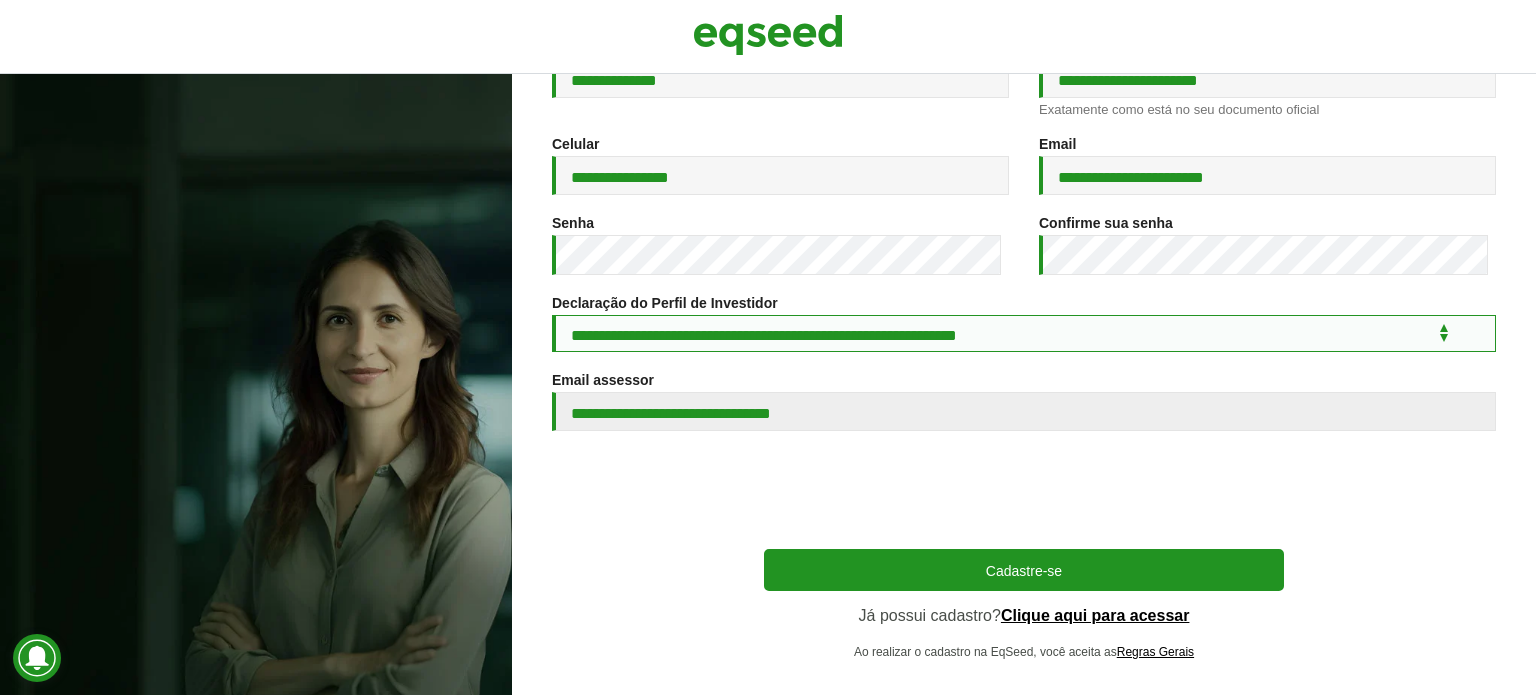 scroll, scrollTop: 372, scrollLeft: 0, axis: vertical 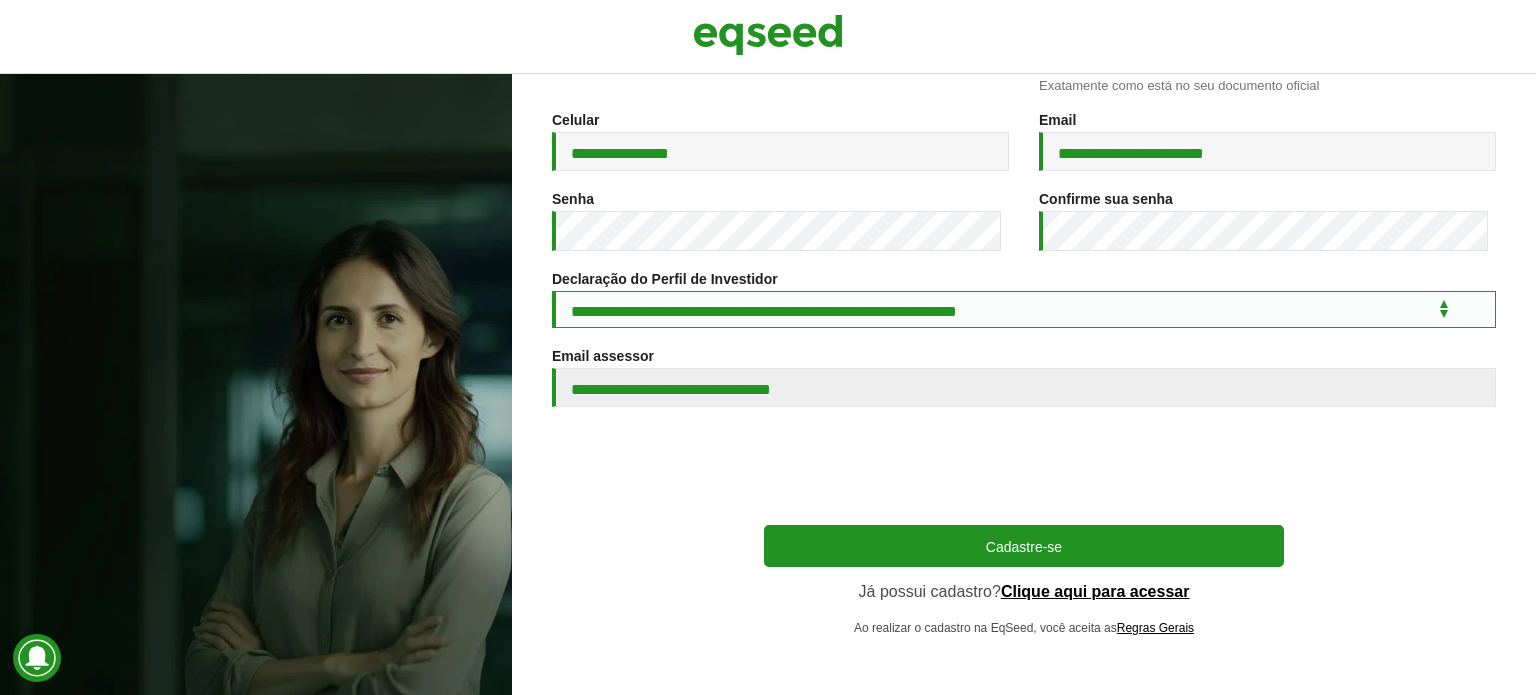 click on "**********" at bounding box center (1024, 309) 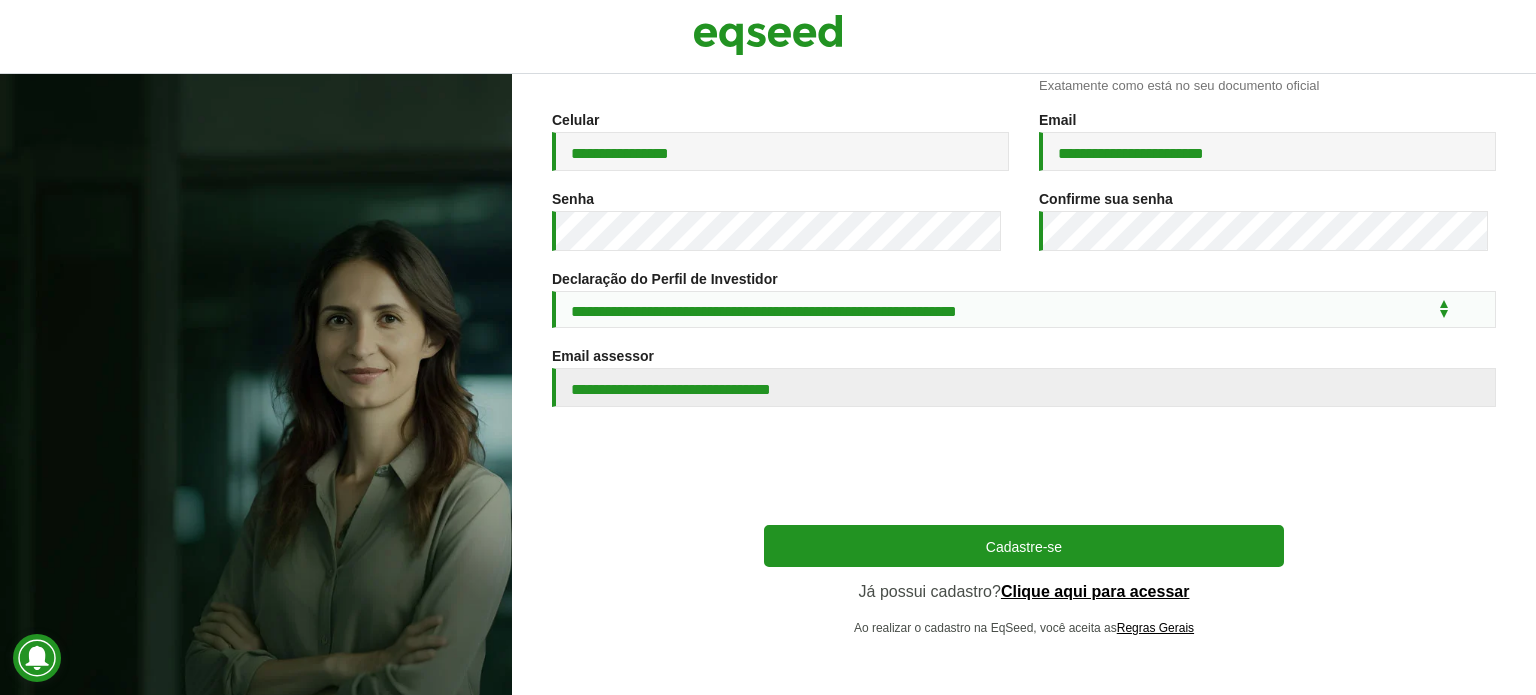 click on "Senha  *" at bounding box center (780, 221) 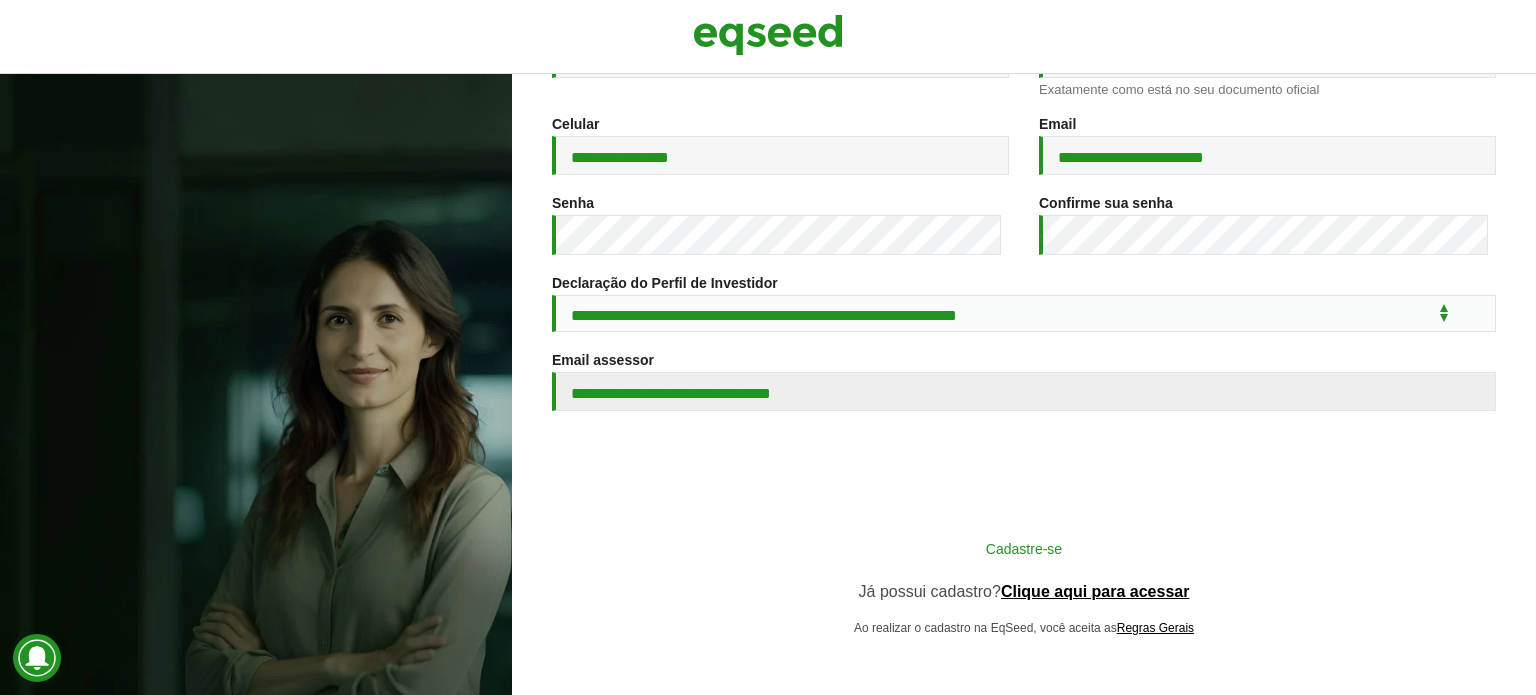 click on "Cadastre-se" at bounding box center [1024, 548] 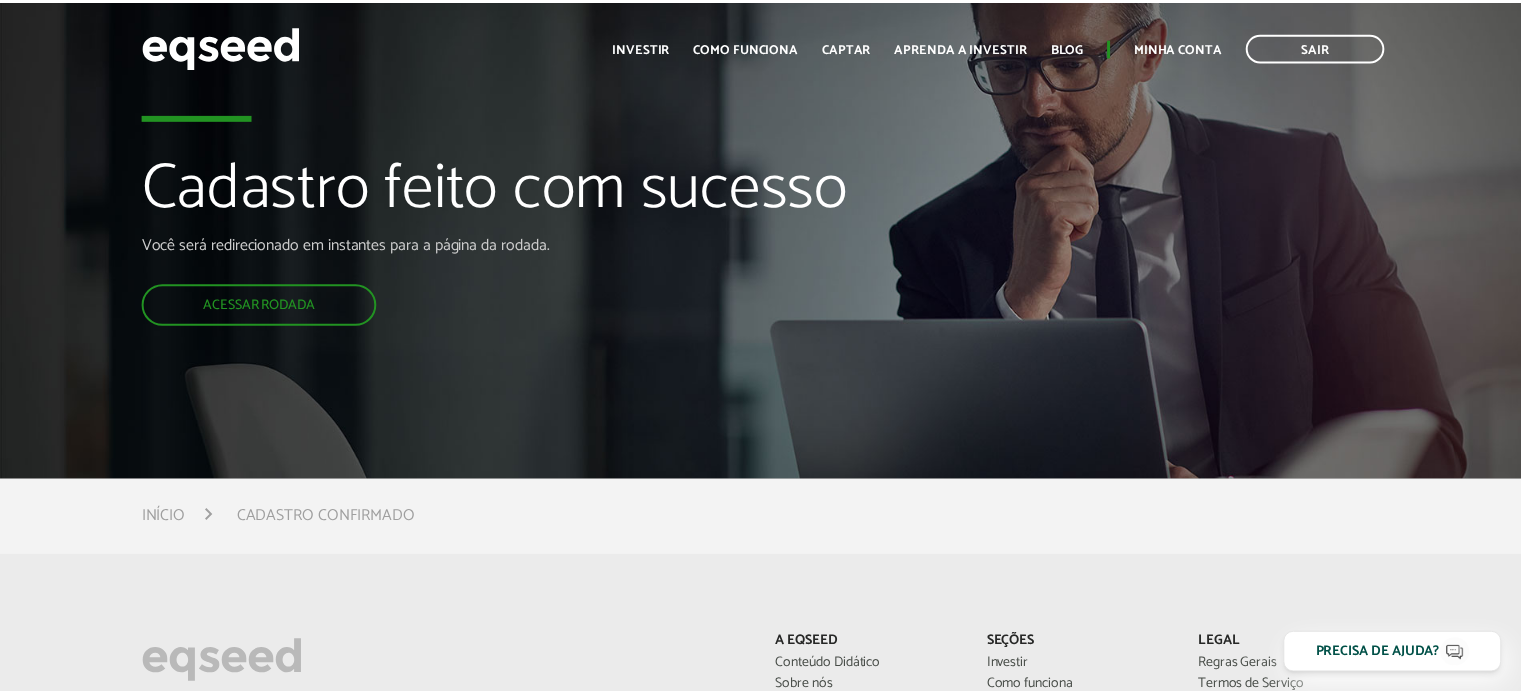 scroll, scrollTop: 0, scrollLeft: 0, axis: both 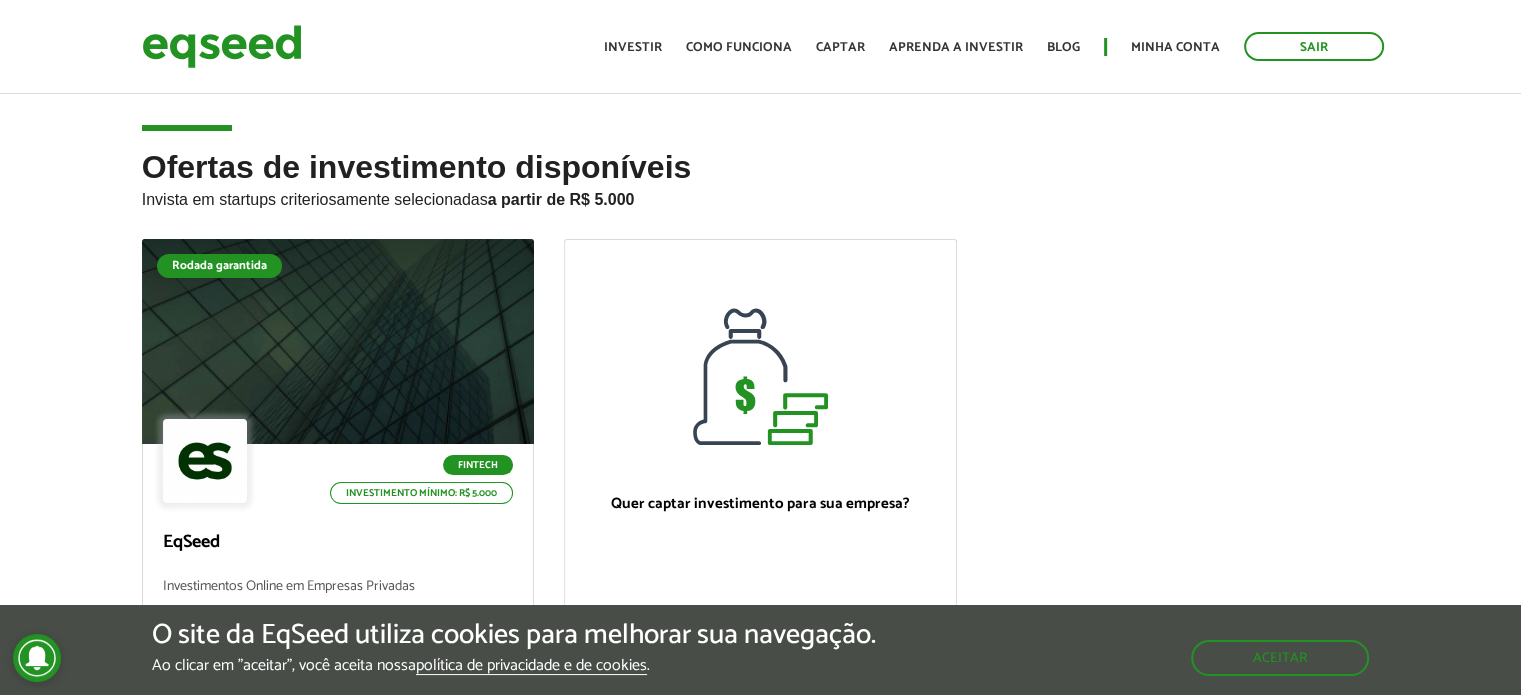 click on "Rodada garantida
Fintech
Investimento mínimo: R$ [AMOUNT]
EqSeed
Investimentos Online em Empresas Privadas
Valor objetivo
R$ [AMOUNT]
Participação societária
[PERCENTAGE]%
Ver oferta
Quer captar investimento para sua empresa?
Quero captar" at bounding box center (761, 511) 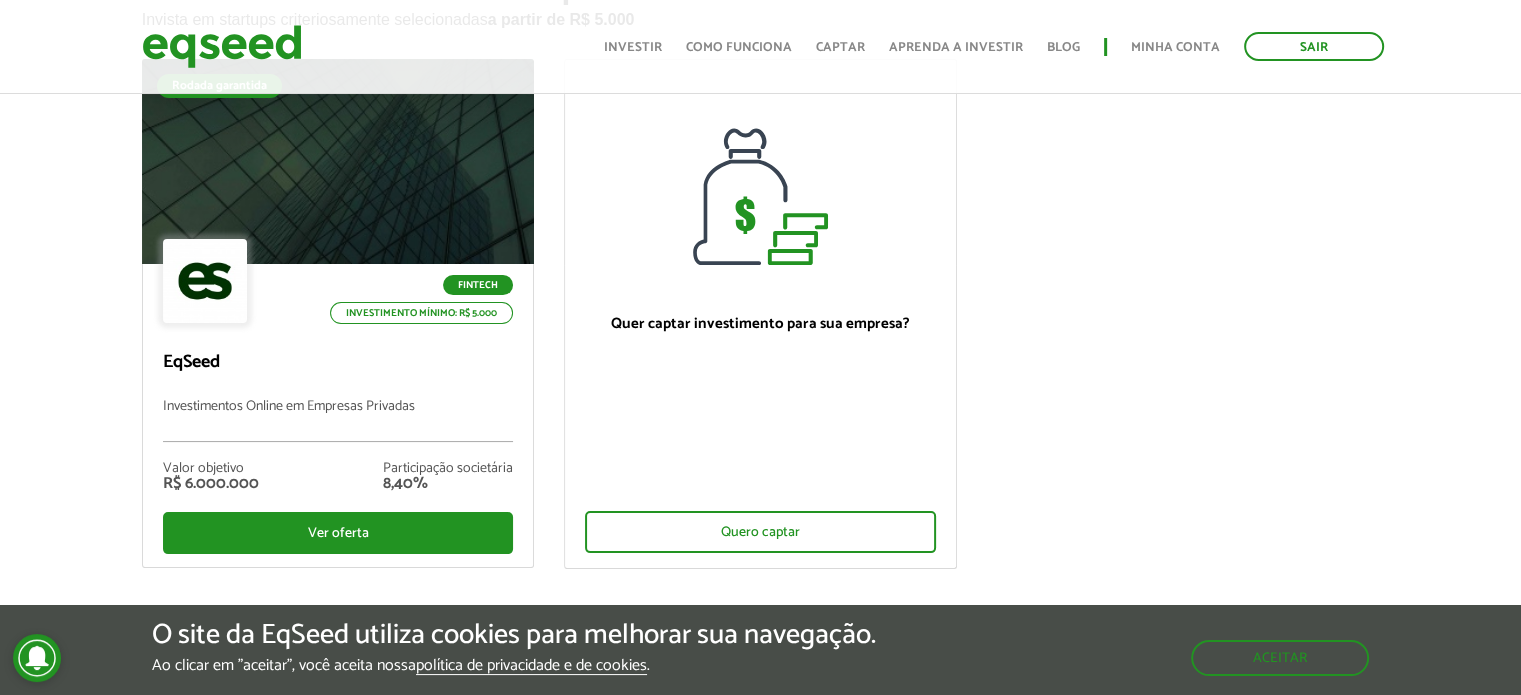 scroll, scrollTop: 200, scrollLeft: 0, axis: vertical 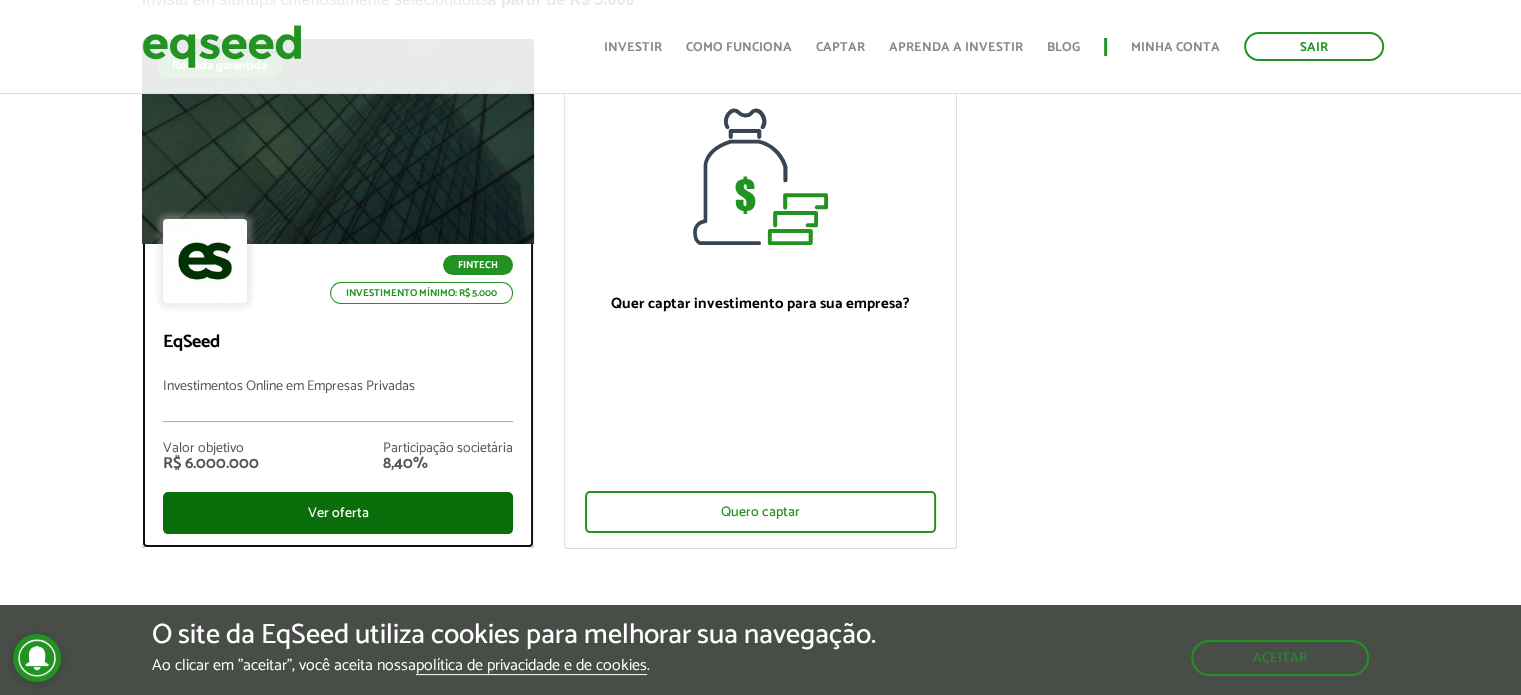 click on "Ver oferta" at bounding box center (338, 513) 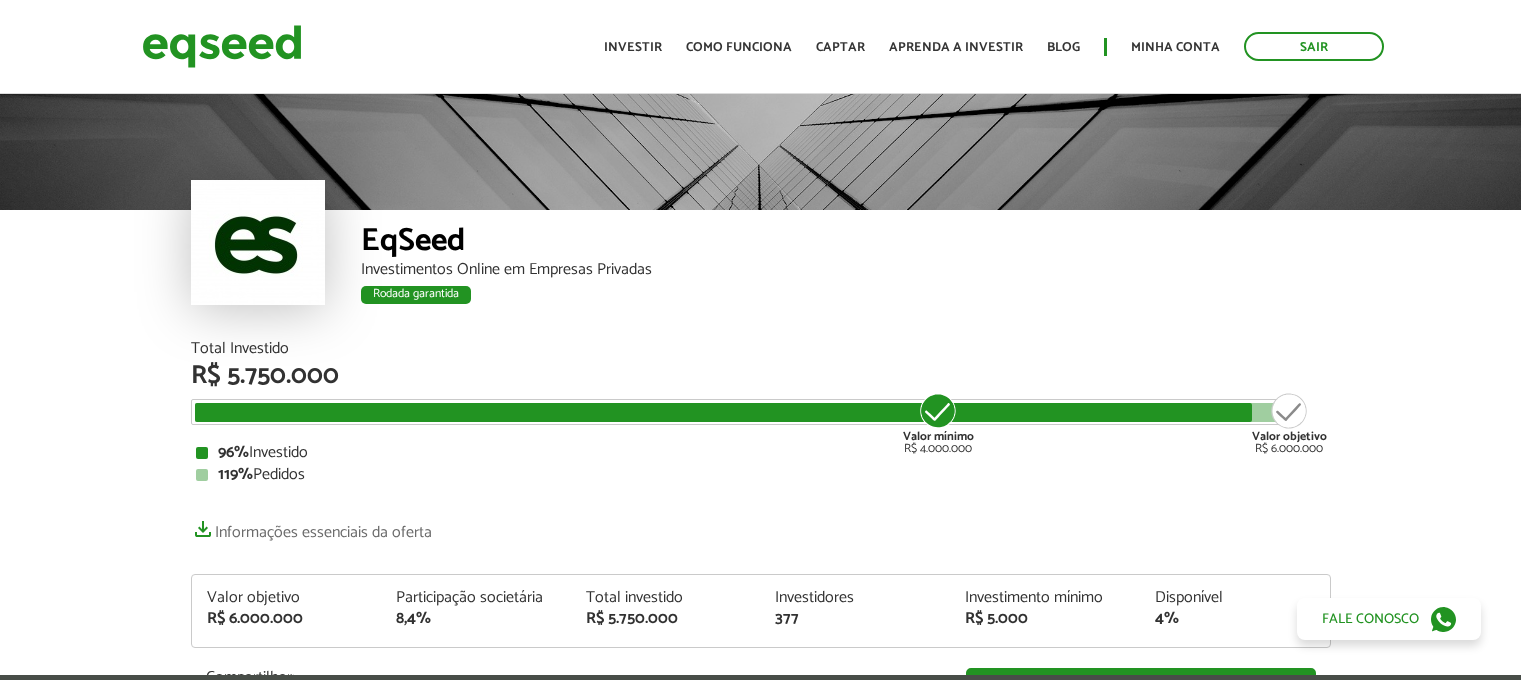 scroll, scrollTop: 0, scrollLeft: 0, axis: both 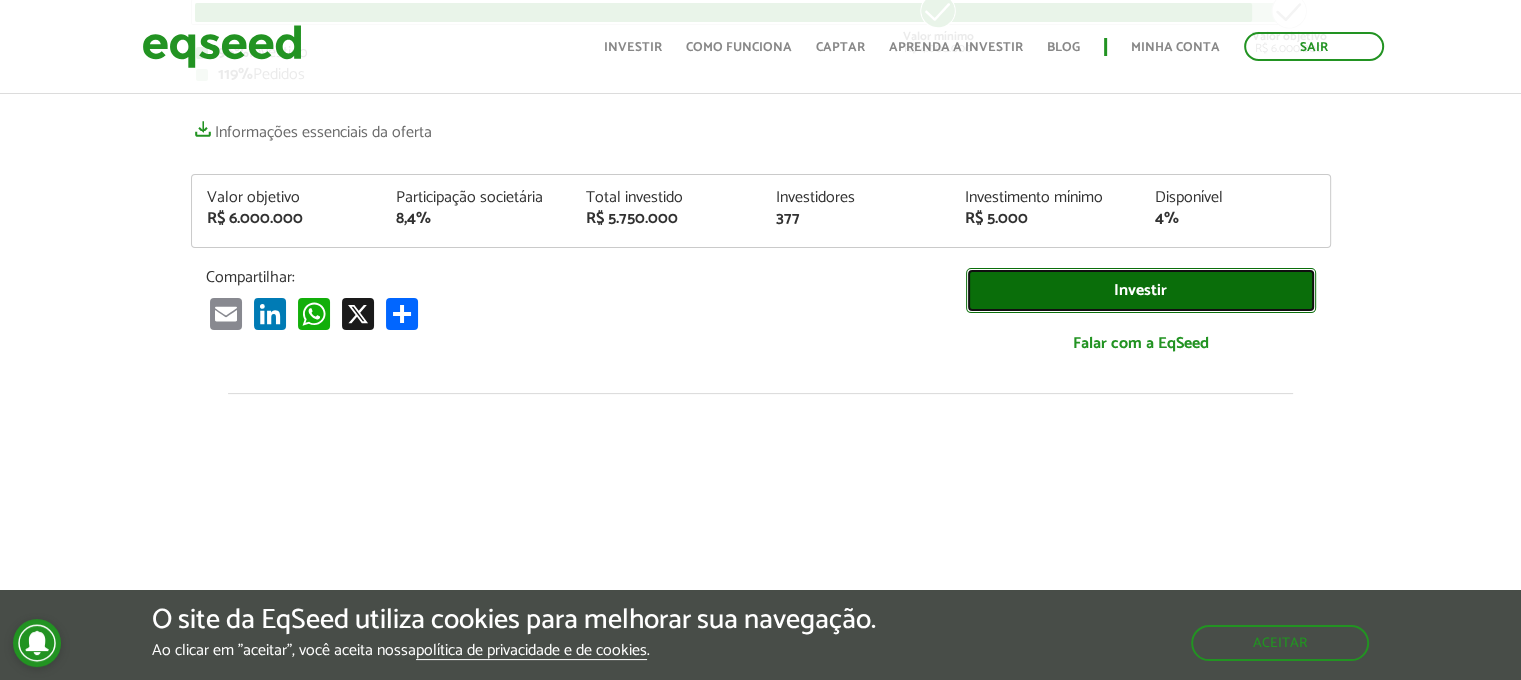 click on "Investir" at bounding box center (1141, 290) 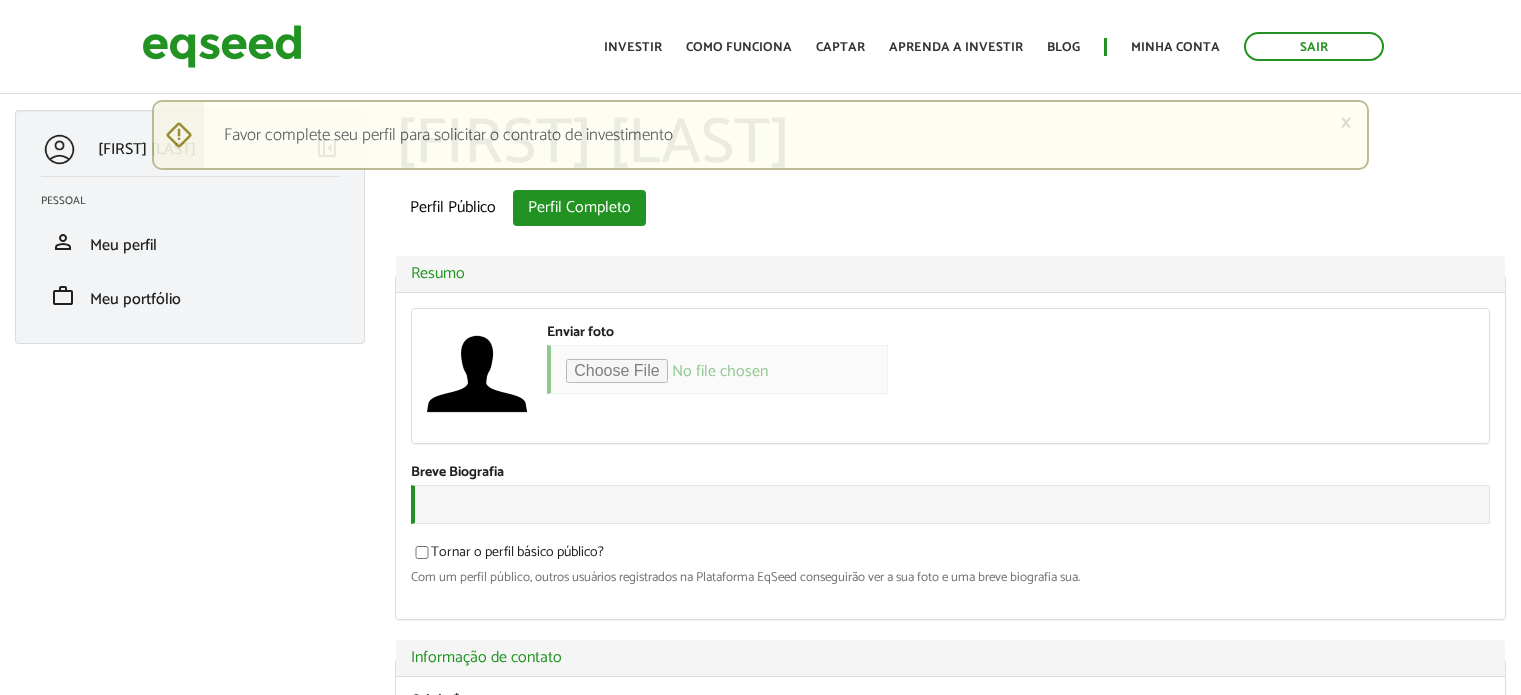 scroll, scrollTop: 0, scrollLeft: 0, axis: both 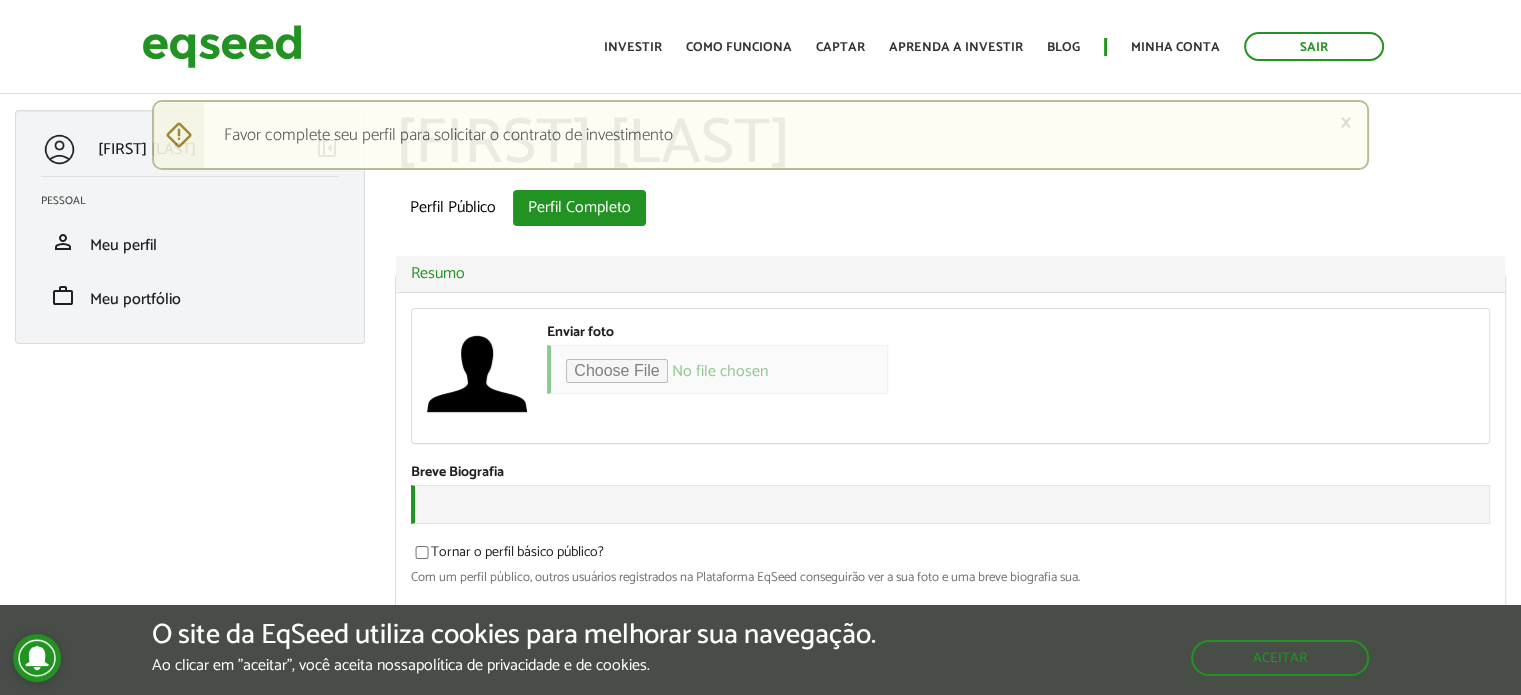type on "**********" 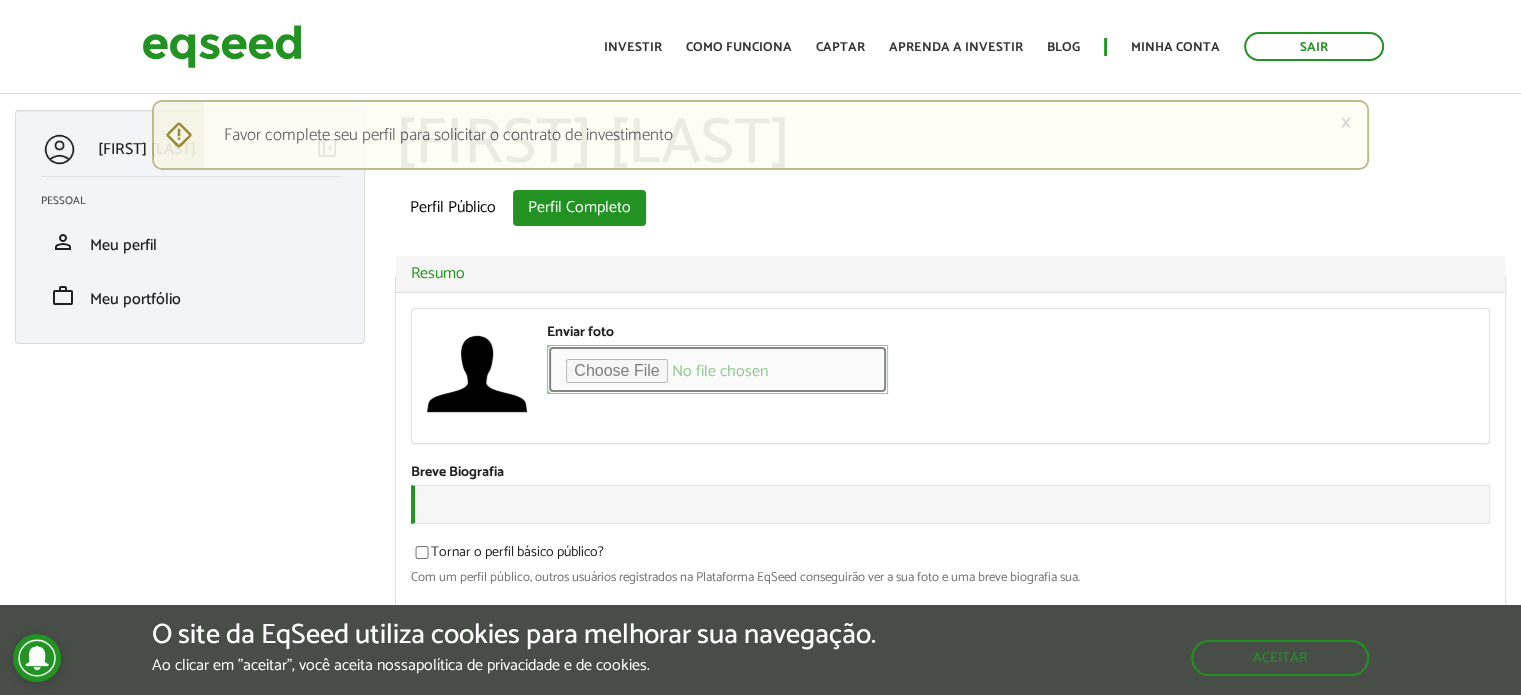 click on "Enviar foto" at bounding box center (717, 369) 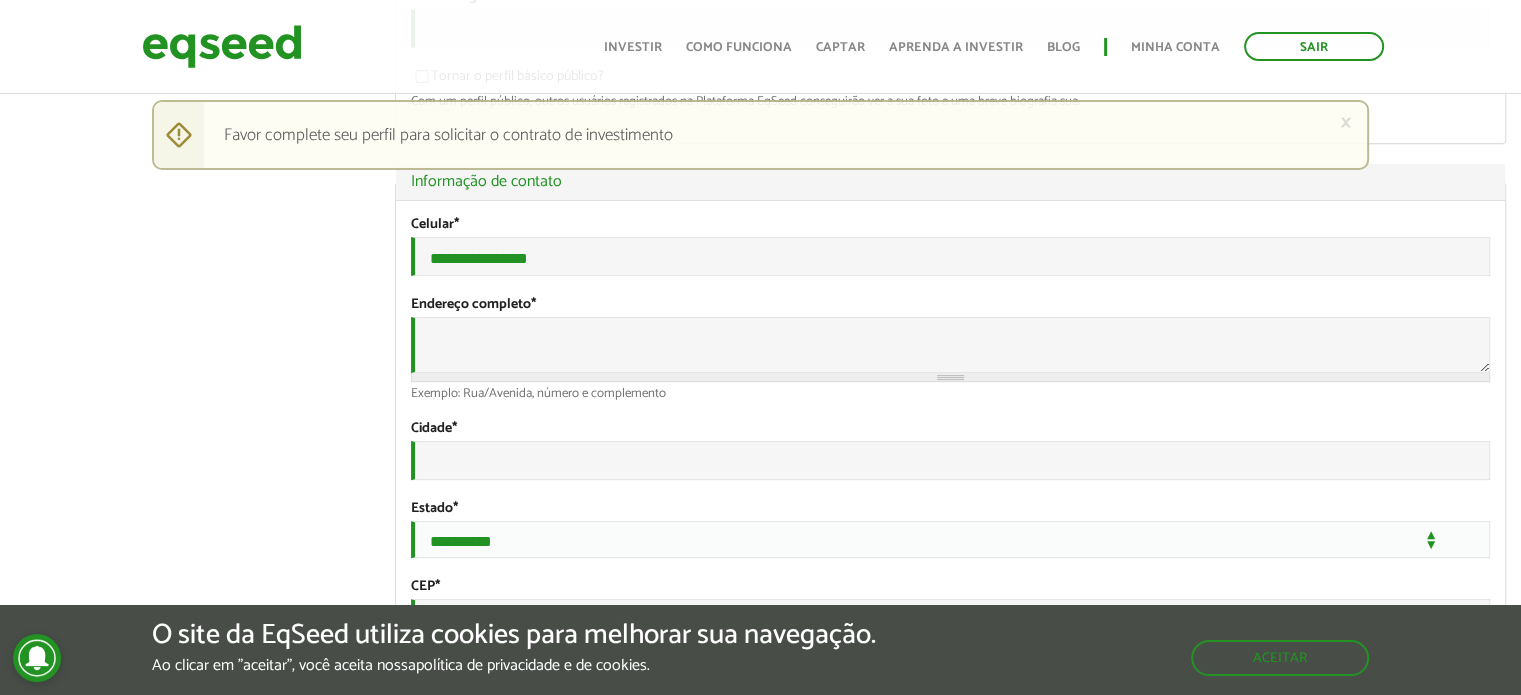 scroll, scrollTop: 500, scrollLeft: 0, axis: vertical 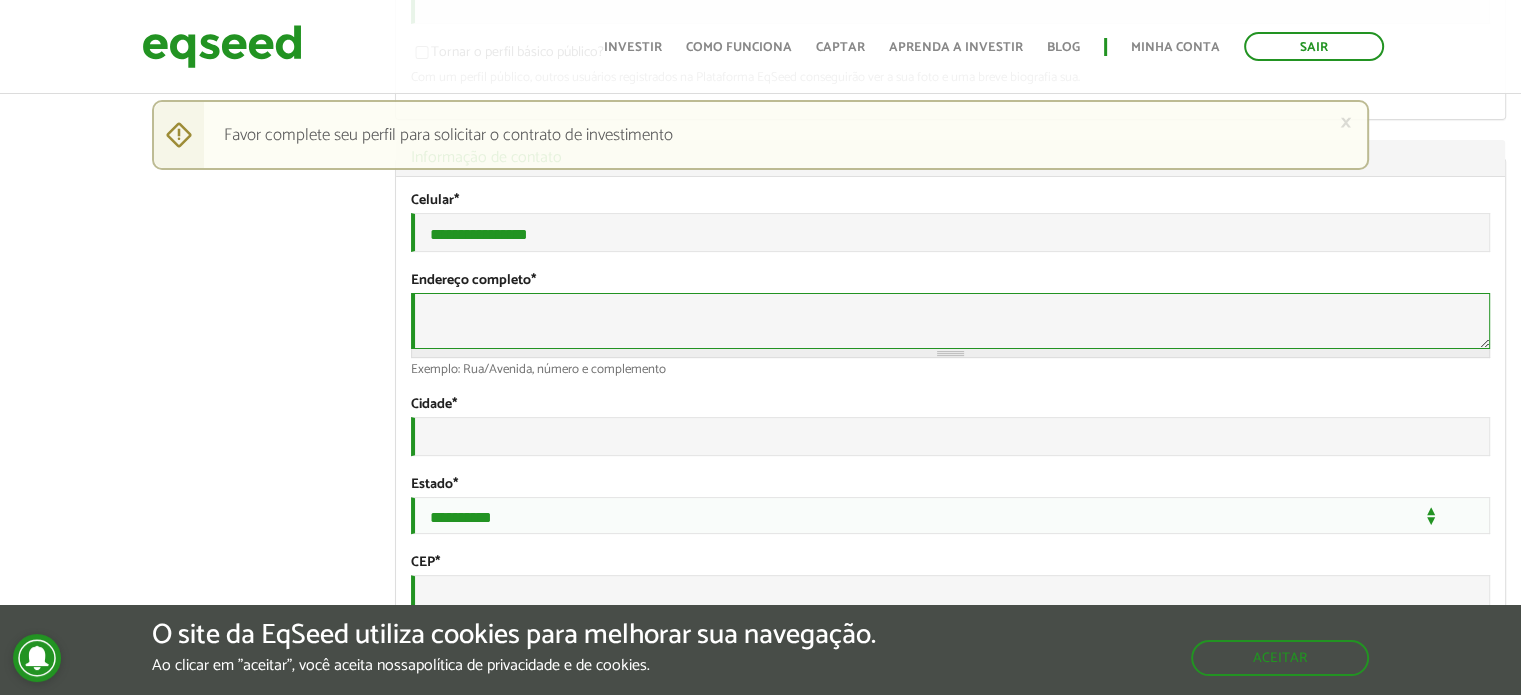 click on "Endereço completo  *" at bounding box center (950, 321) 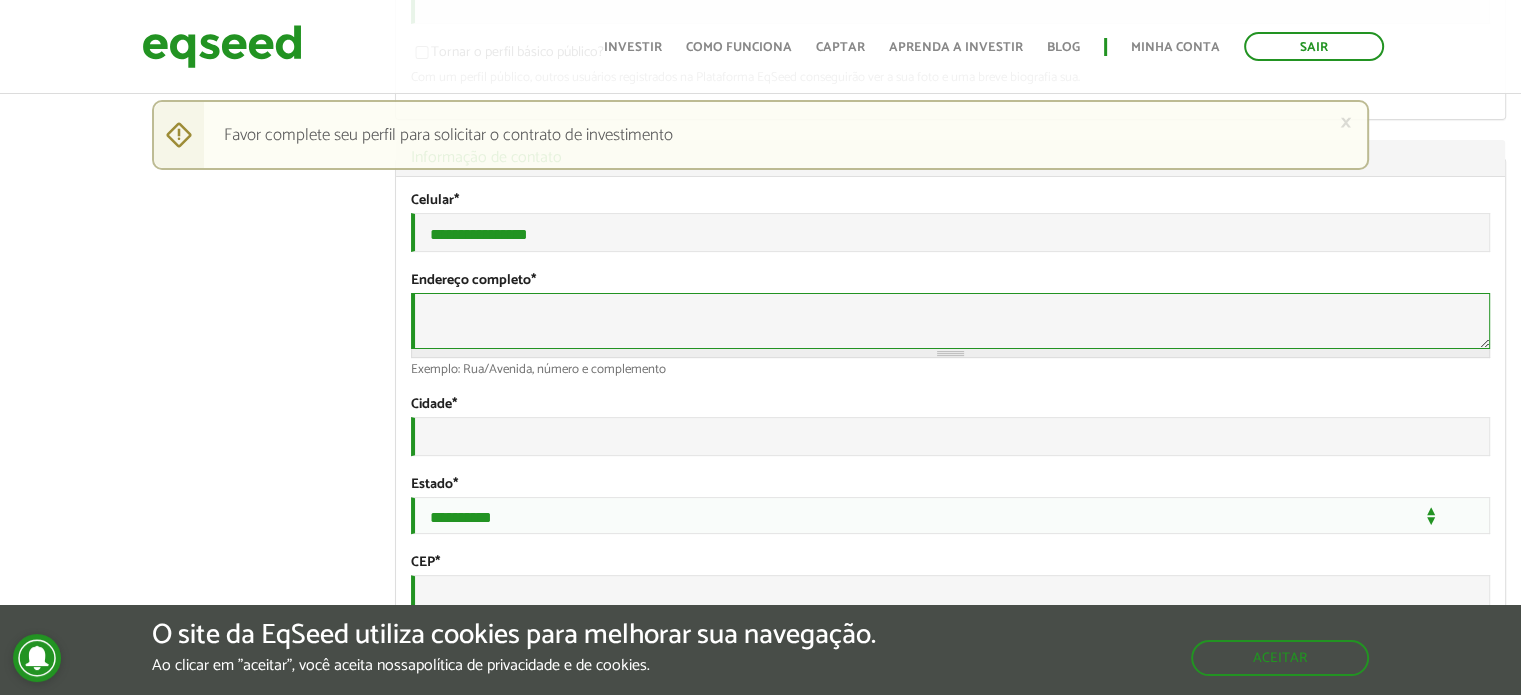 type on "**********" 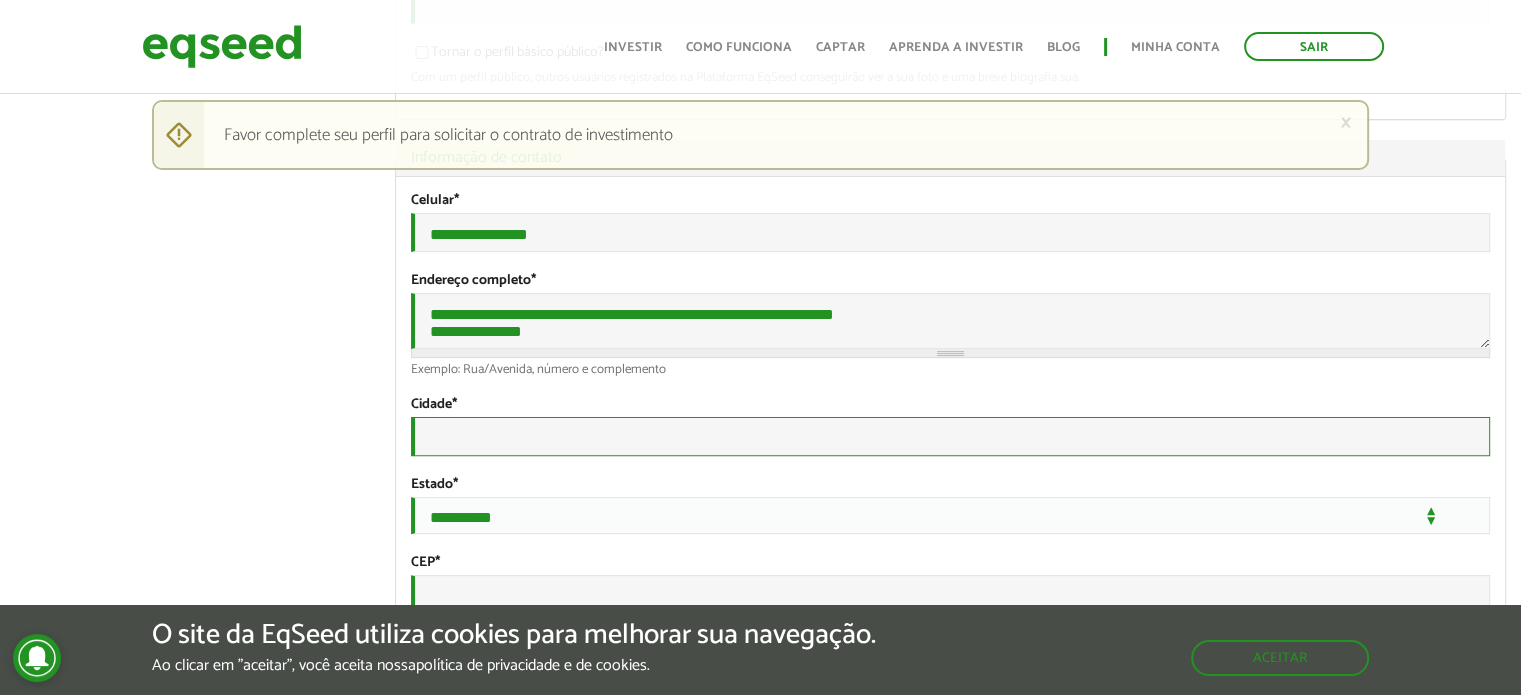 type on "**********" 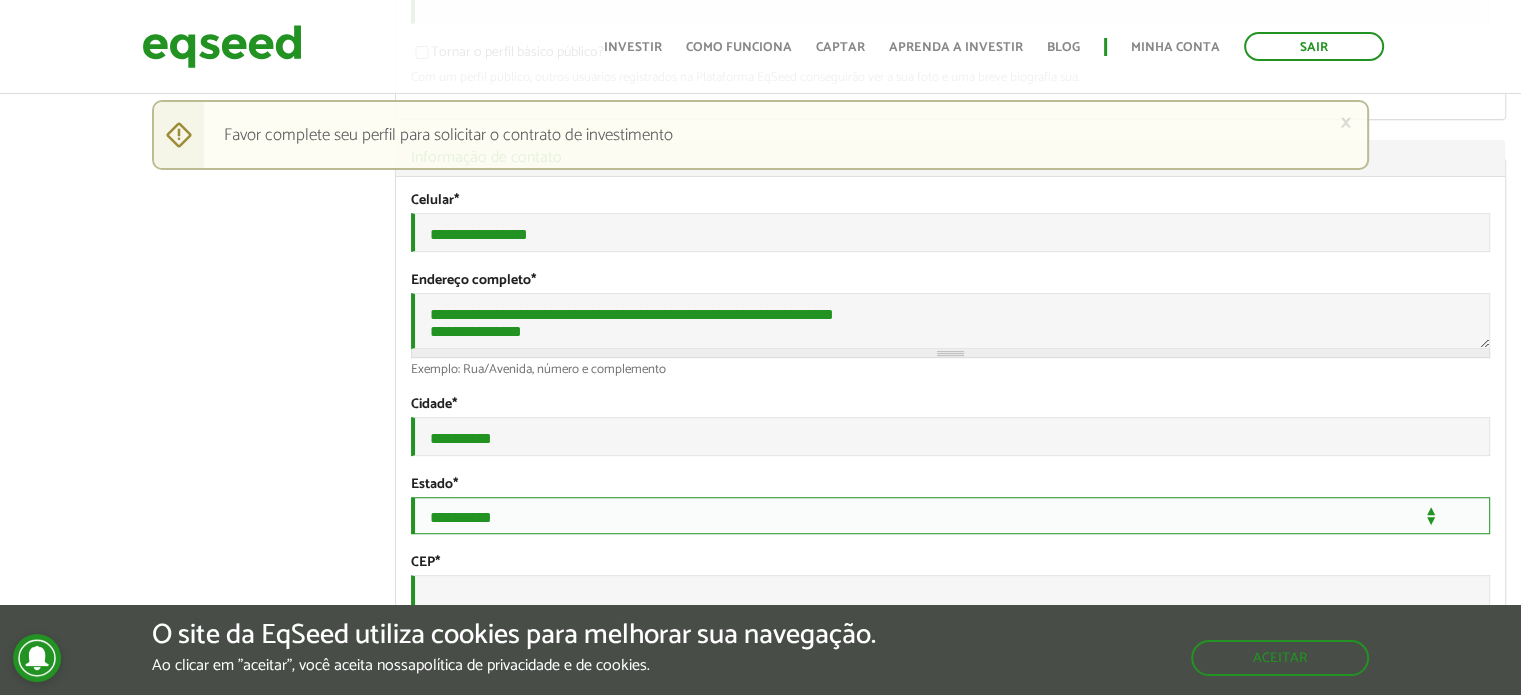 select on "**" 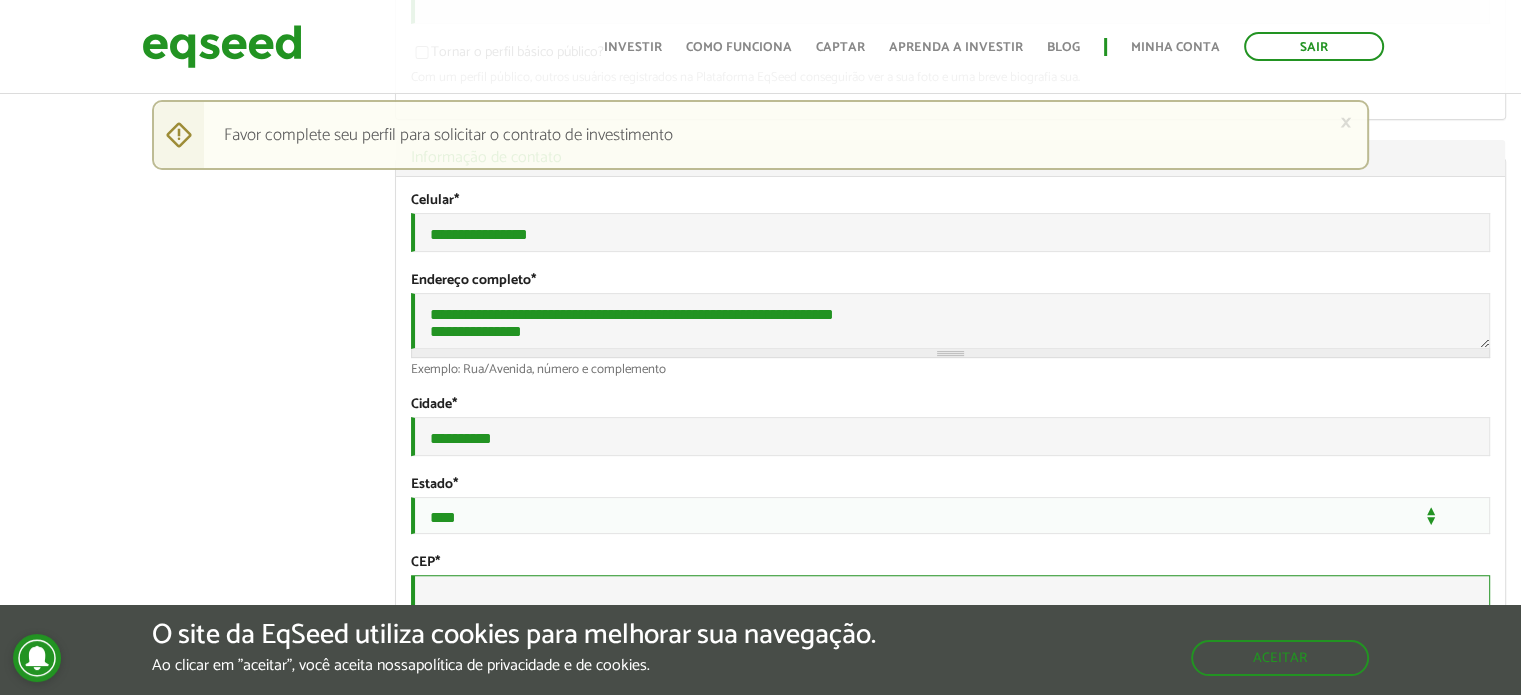 type on "*********" 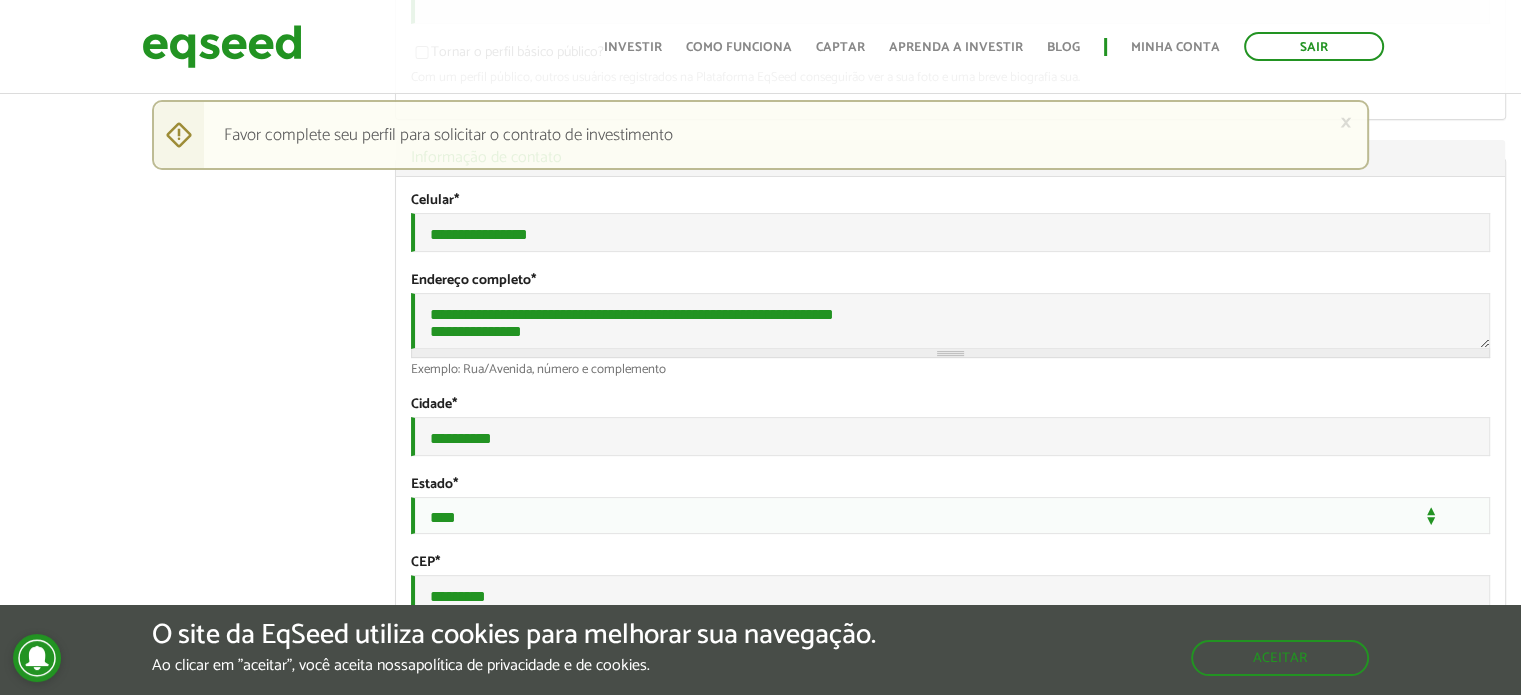 select on "***" 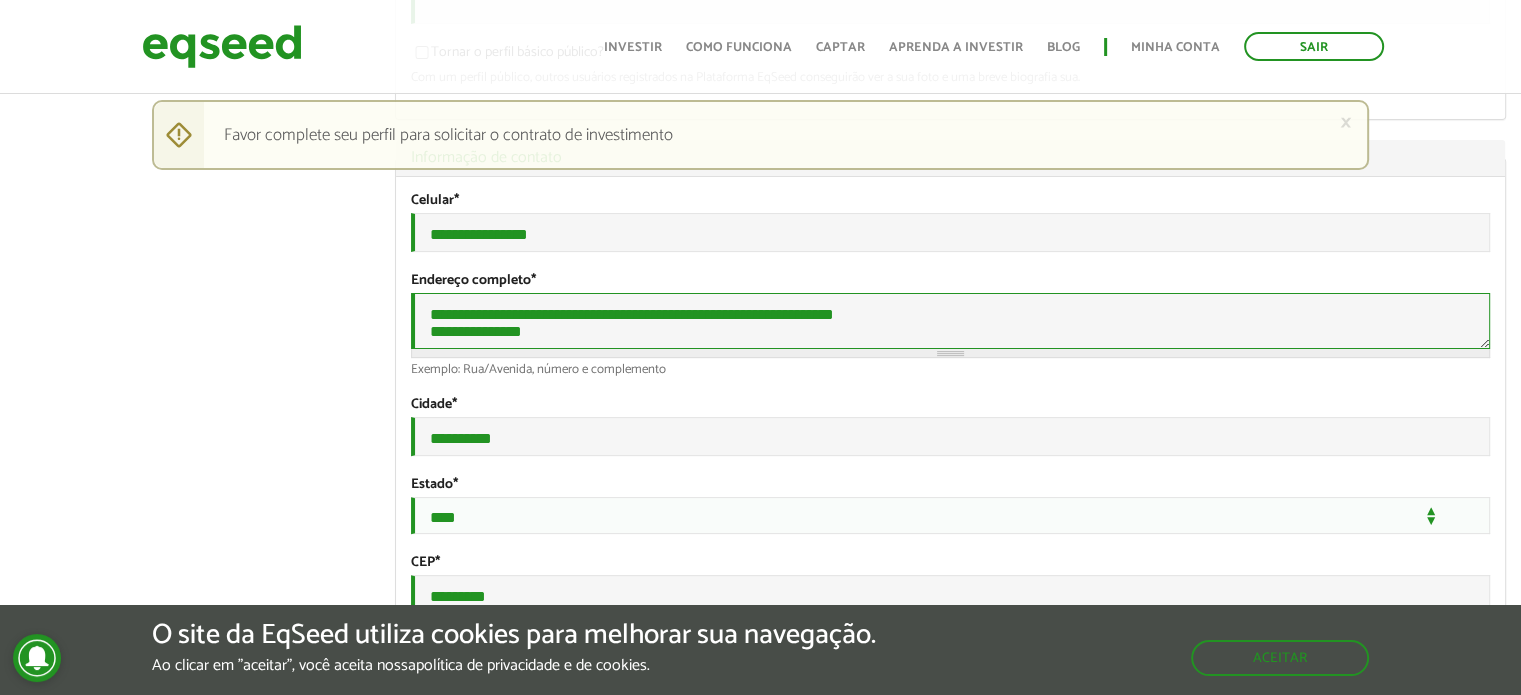 click on "**********" at bounding box center [950, 321] 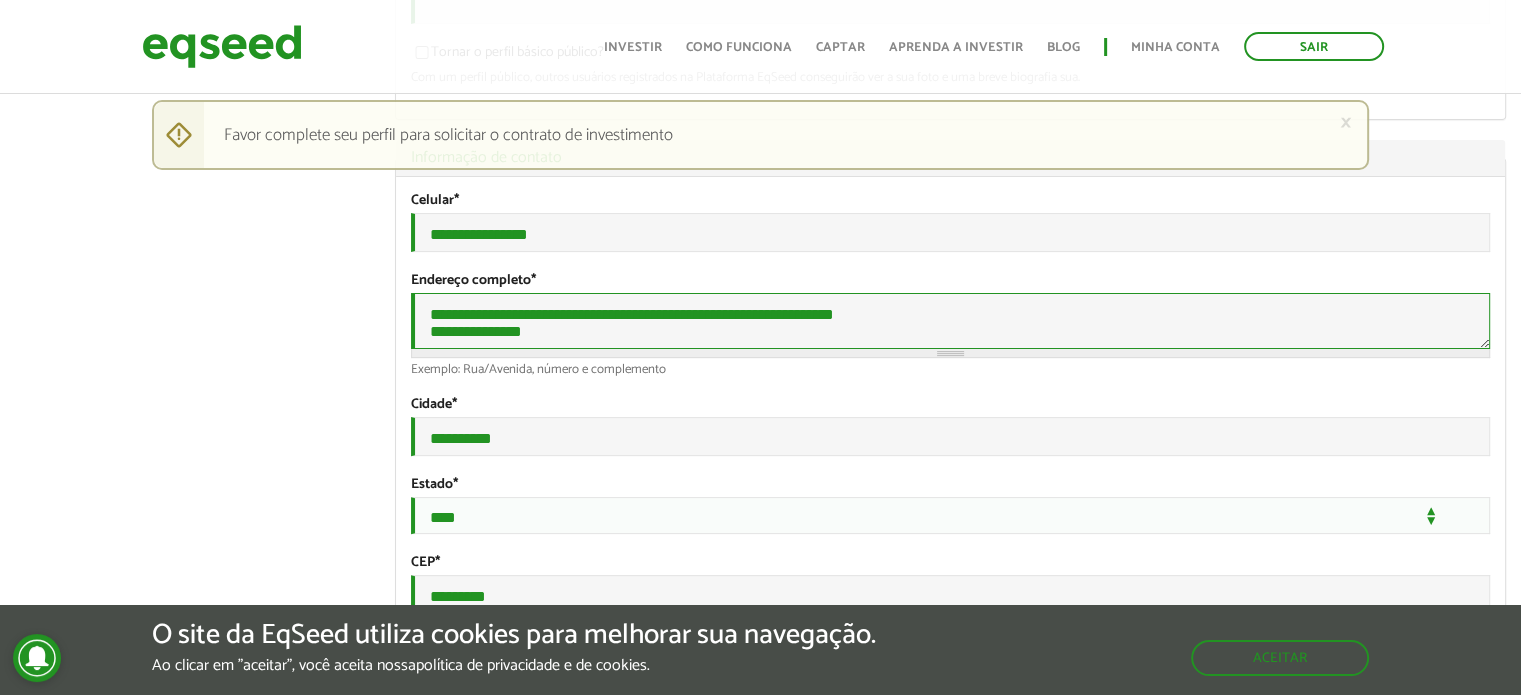drag, startPoint x: 753, startPoint y: 334, endPoint x: 776, endPoint y: 345, distance: 25.495098 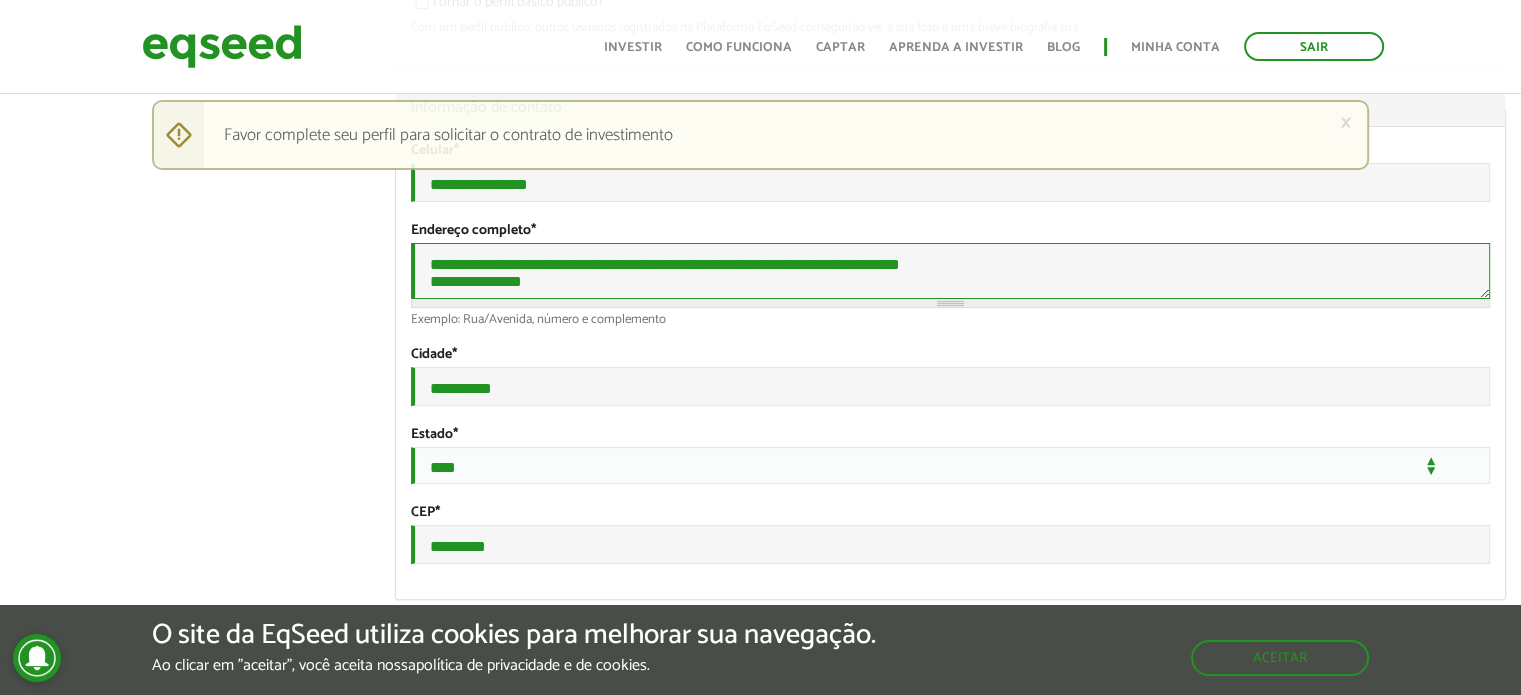 scroll, scrollTop: 600, scrollLeft: 0, axis: vertical 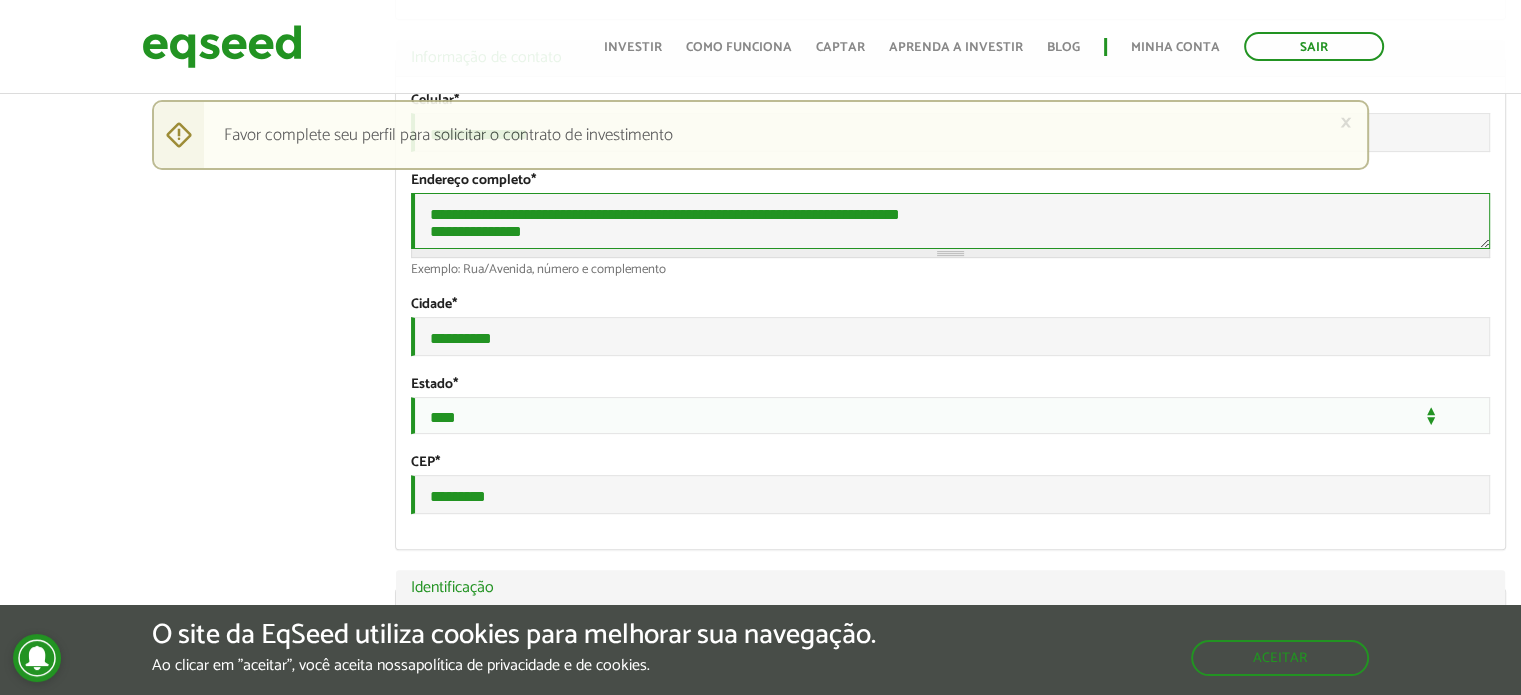 drag, startPoint x: 571, startPoint y: 255, endPoint x: 343, endPoint y: 269, distance: 228.42941 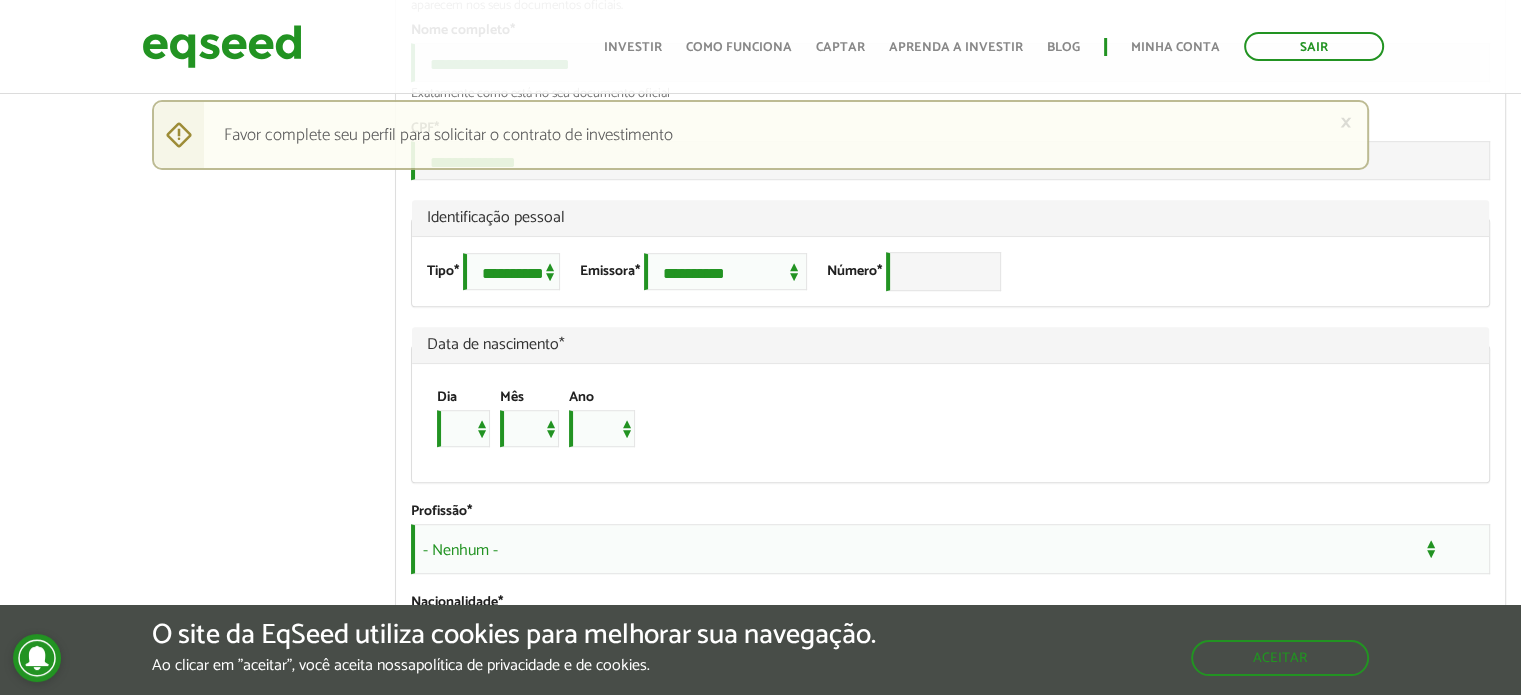 scroll, scrollTop: 1300, scrollLeft: 0, axis: vertical 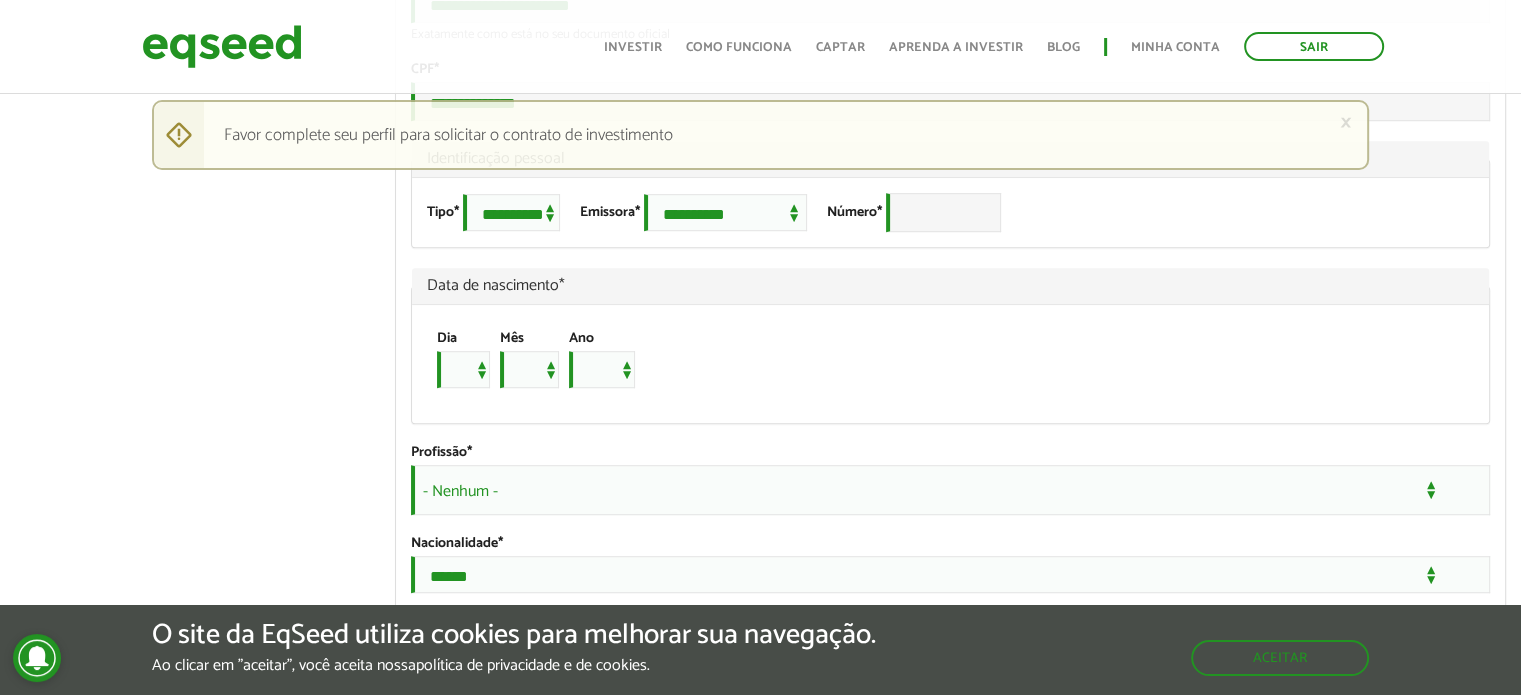 type on "**********" 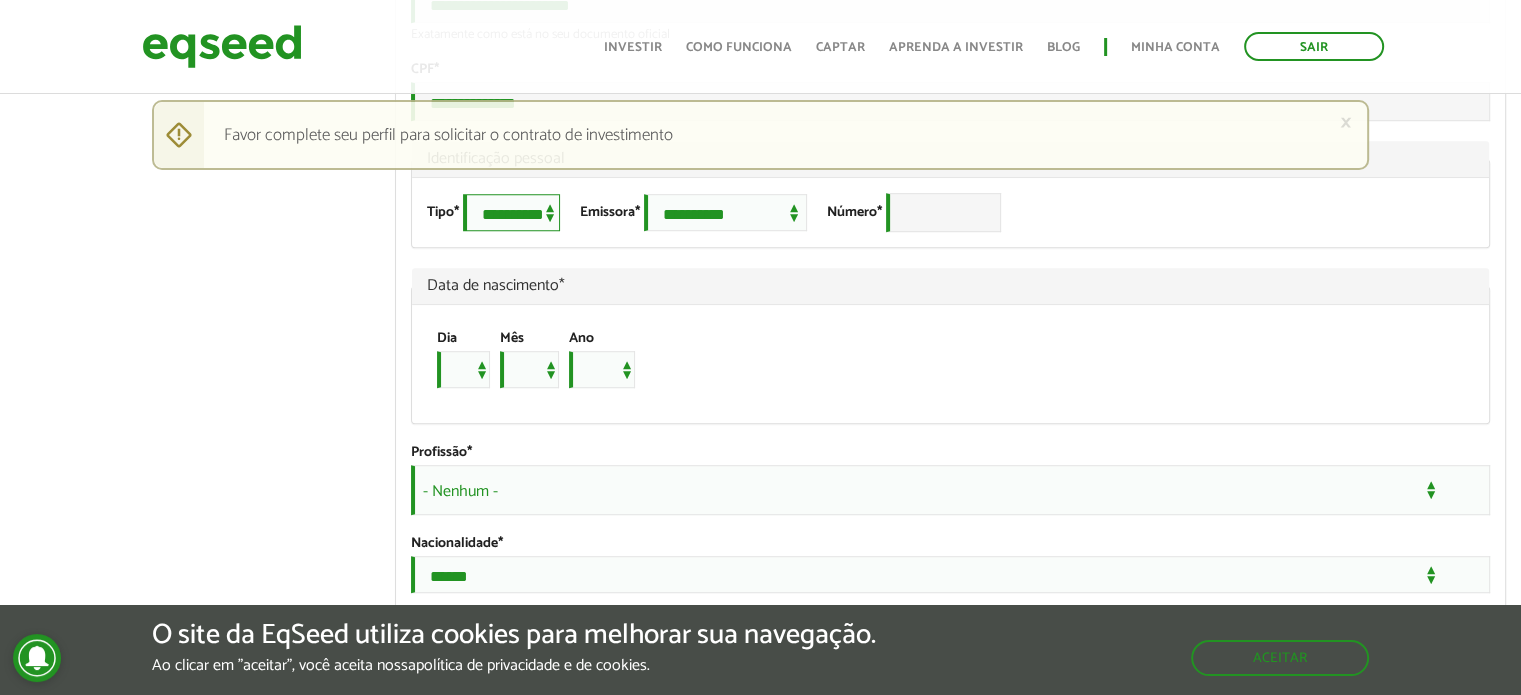 click on "**********" at bounding box center [511, 212] 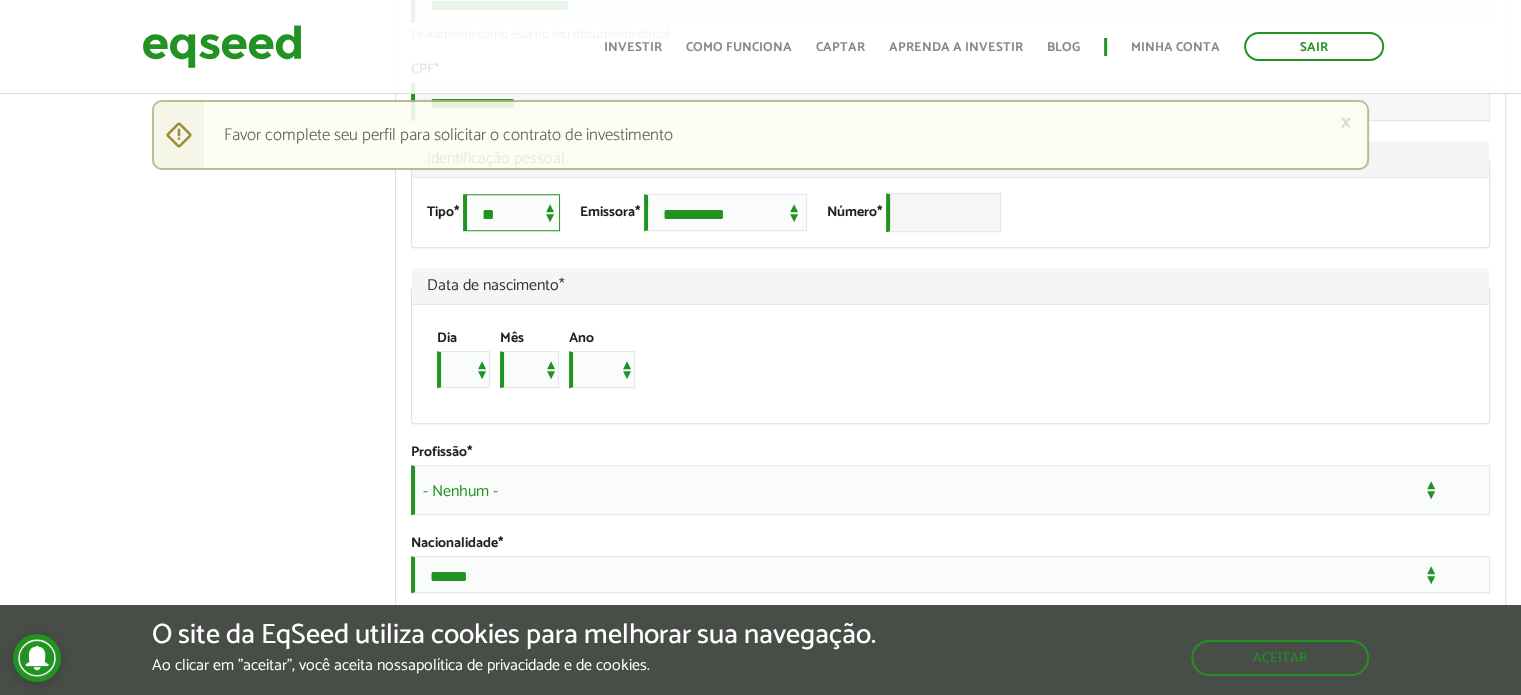 click on "**********" at bounding box center (511, 212) 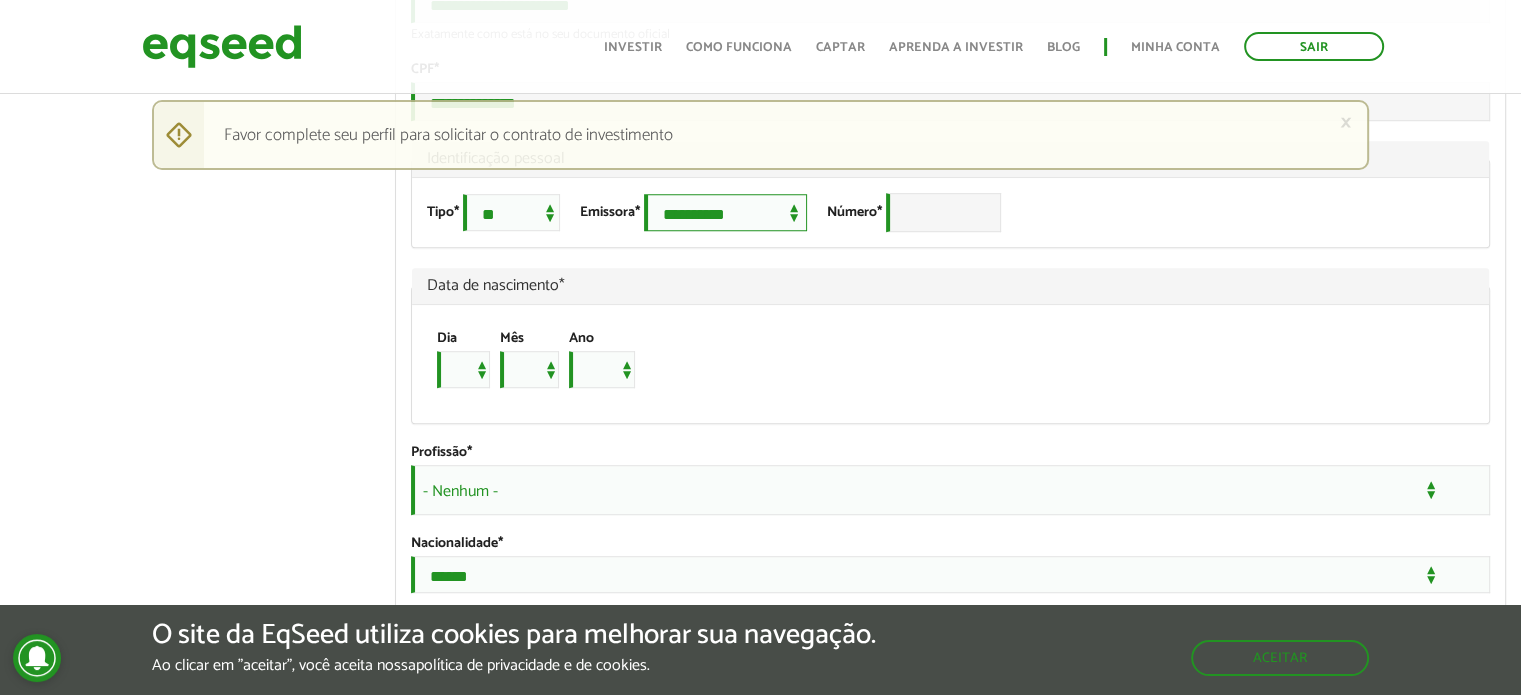 click on "**********" at bounding box center (725, 212) 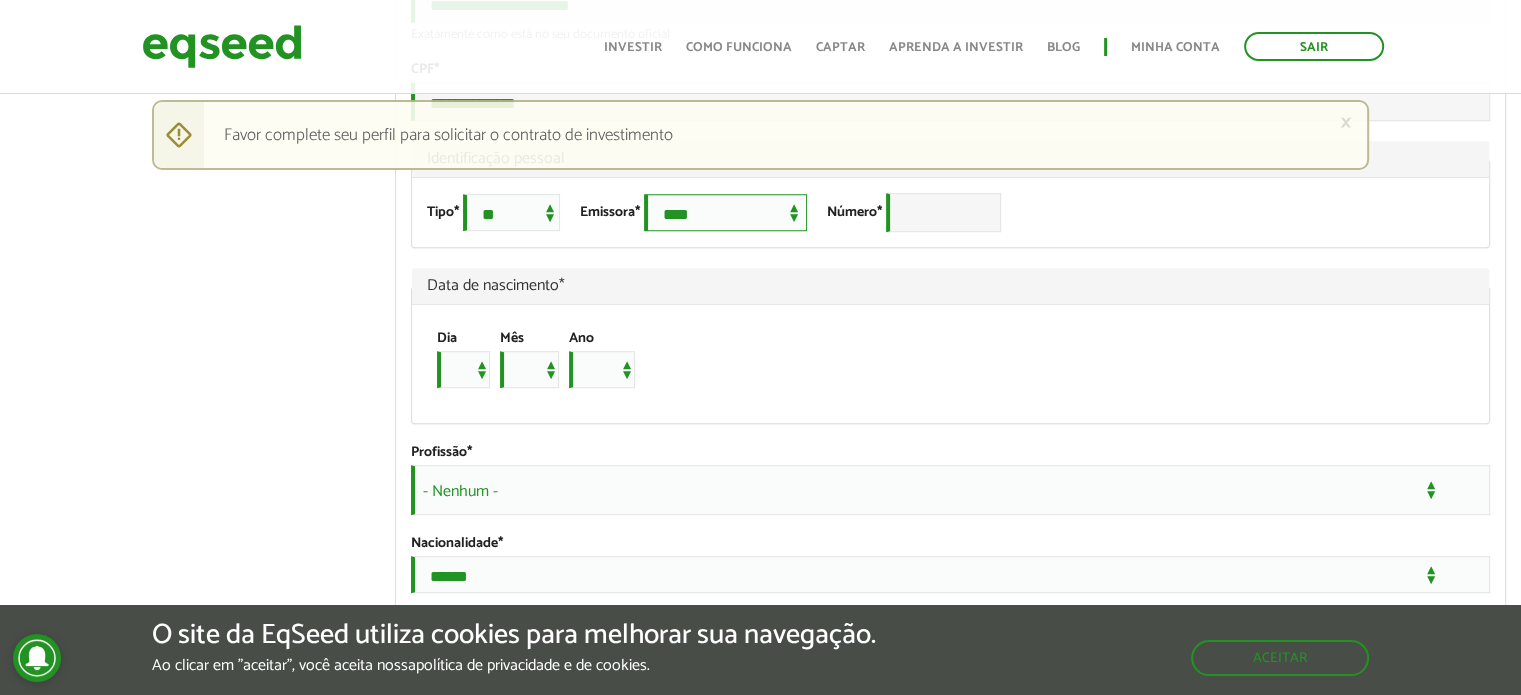 click on "**********" at bounding box center [725, 212] 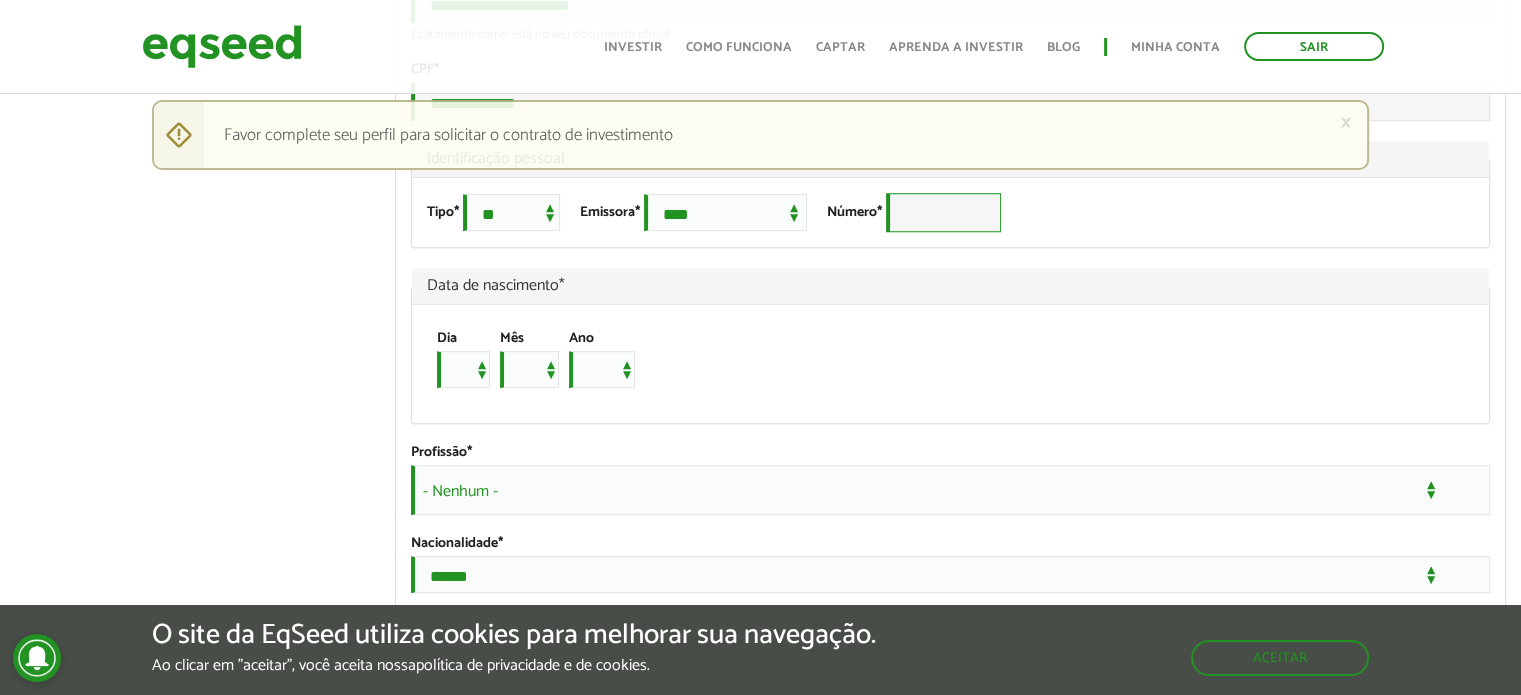 click on "Número  *" at bounding box center (943, 212) 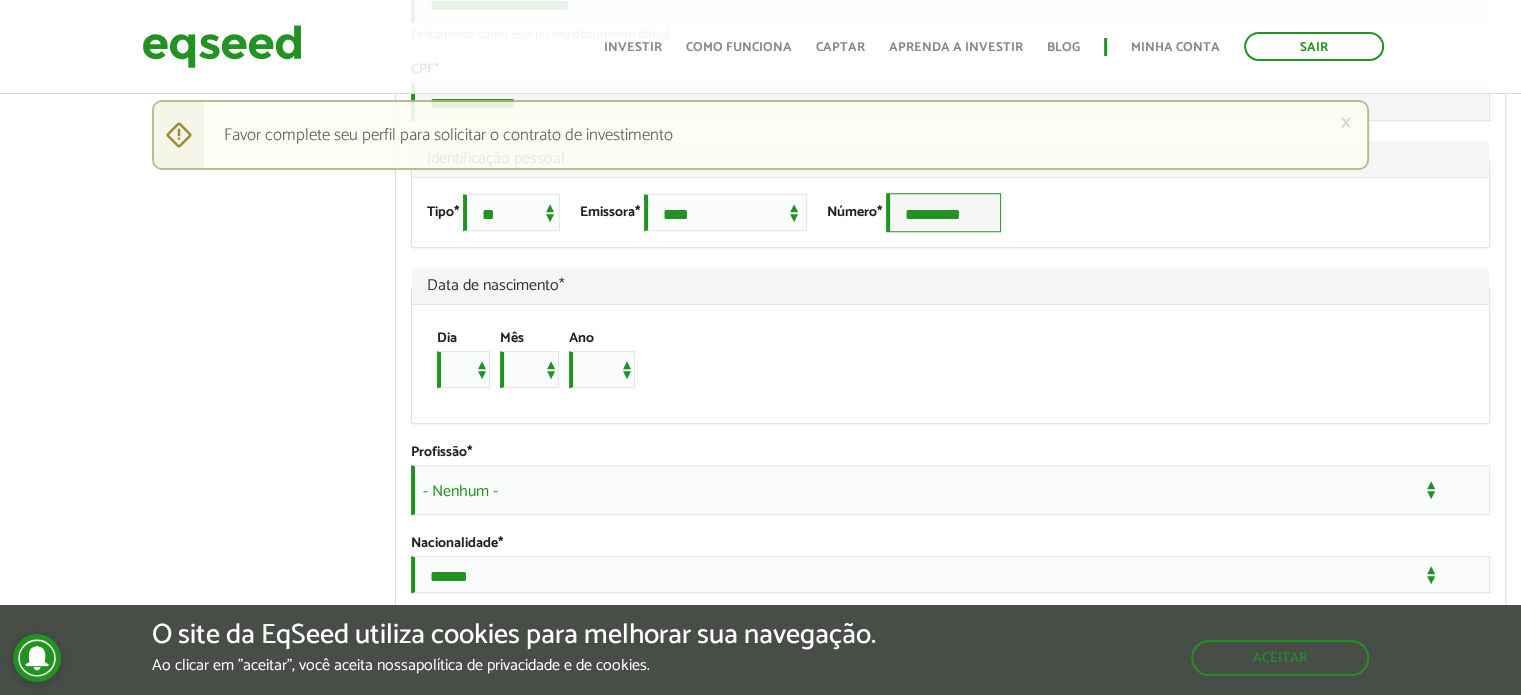 type on "*********" 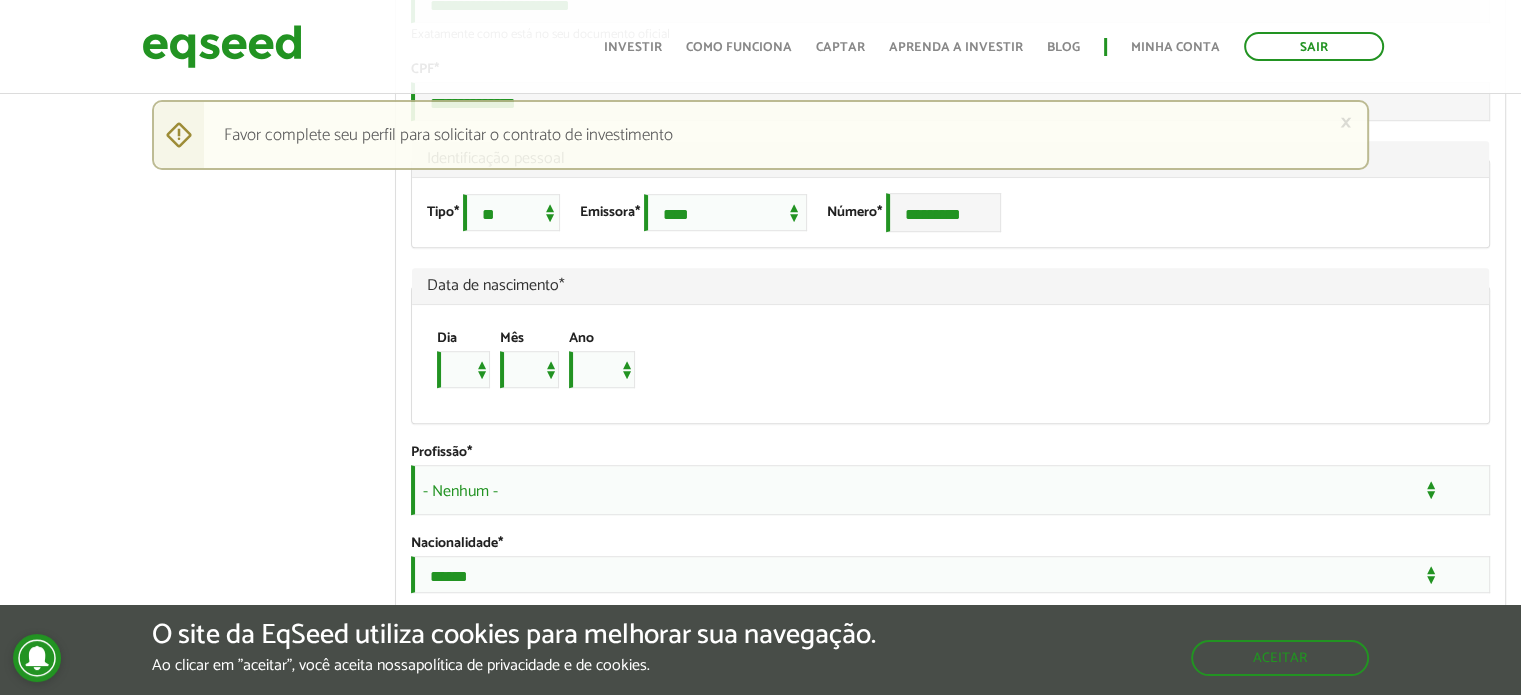 click on "Data de nascimento  *" at bounding box center (950, 286) 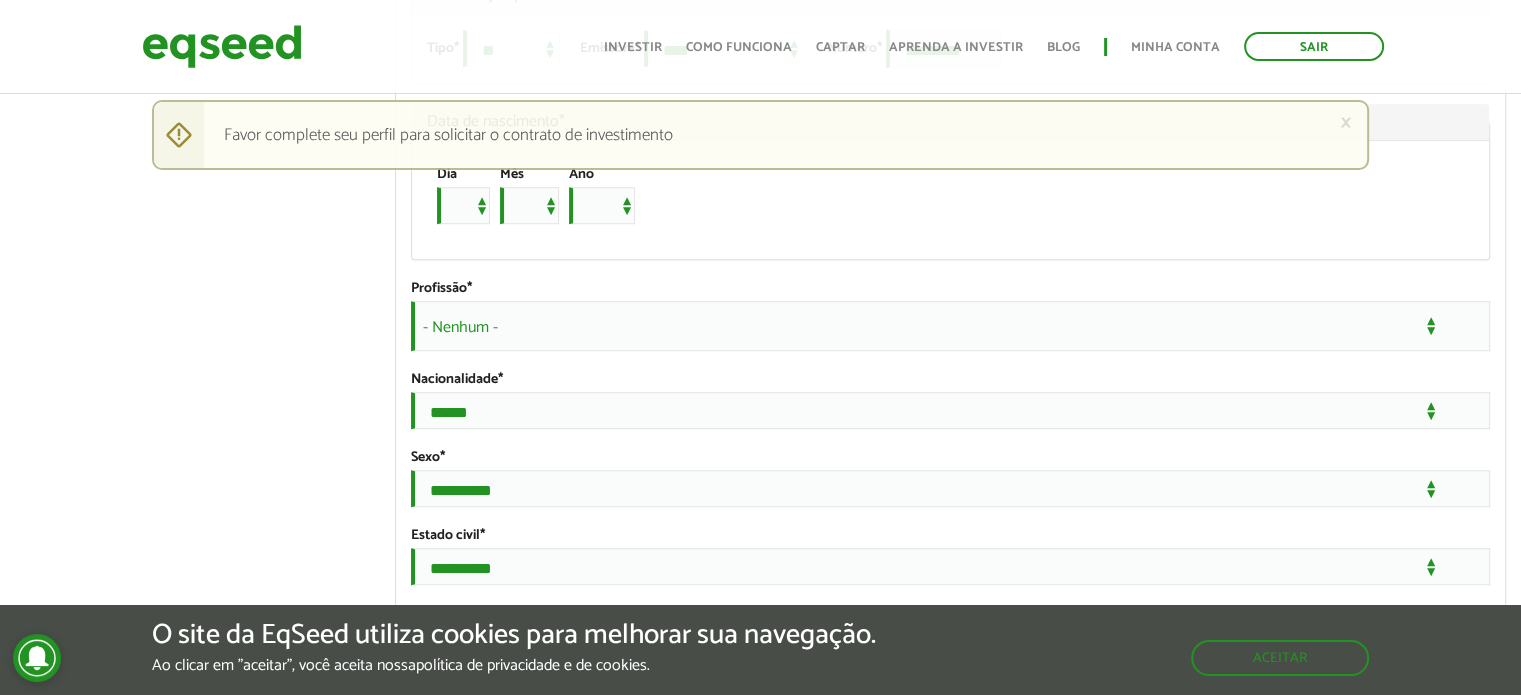 scroll, scrollTop: 1500, scrollLeft: 0, axis: vertical 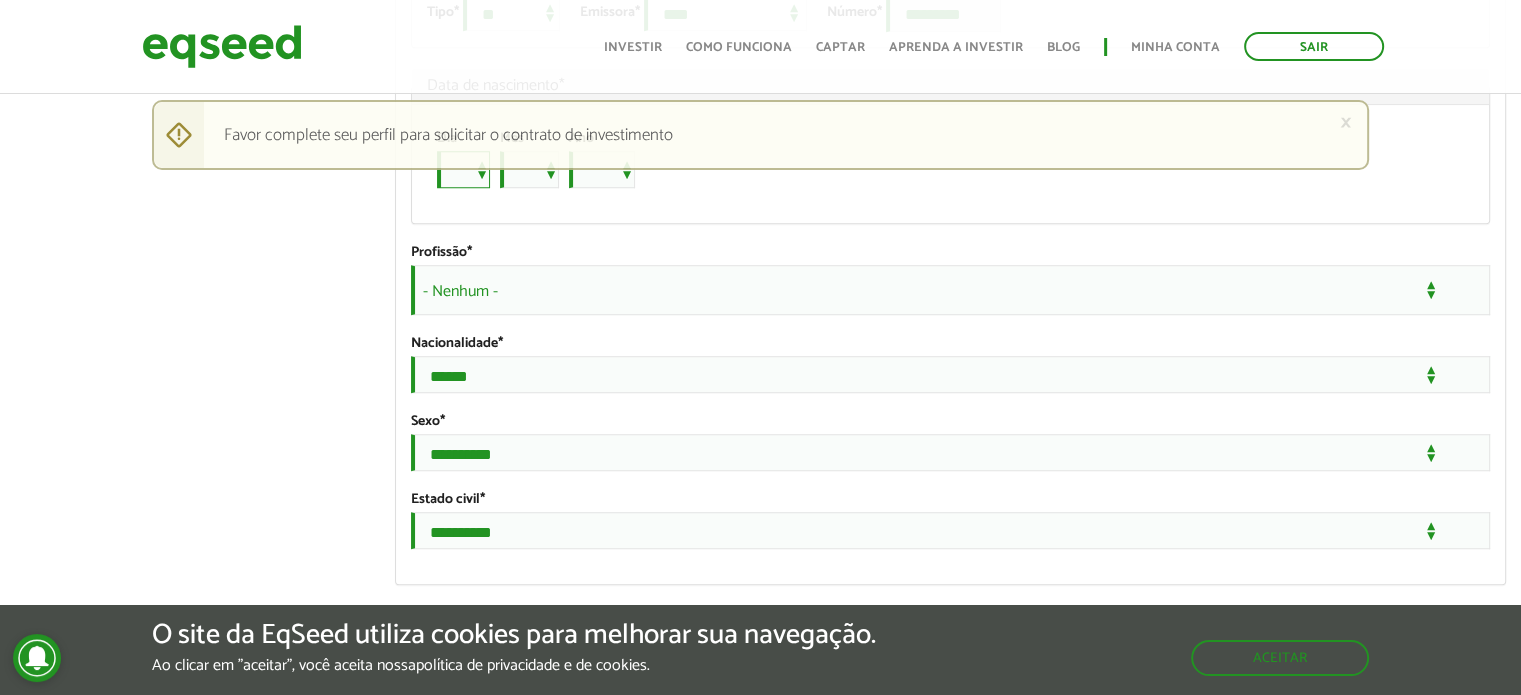 click on "* * * * * * * * * ** ** ** ** ** ** ** ** ** ** ** ** ** ** ** ** ** ** ** ** ** **" at bounding box center [463, 169] 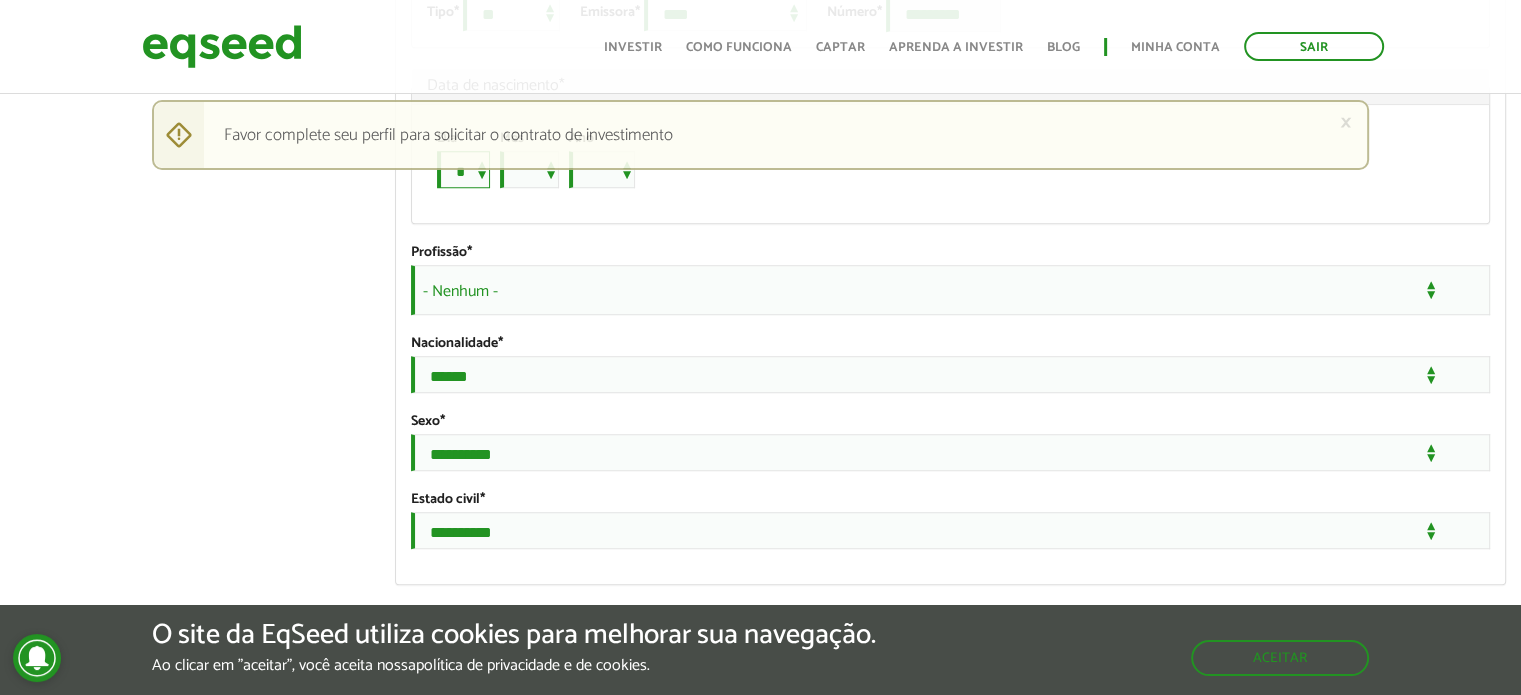 click on "* * * * * * * * * ** ** ** ** ** ** ** ** ** ** ** ** ** ** ** ** ** ** ** ** ** **" at bounding box center (463, 169) 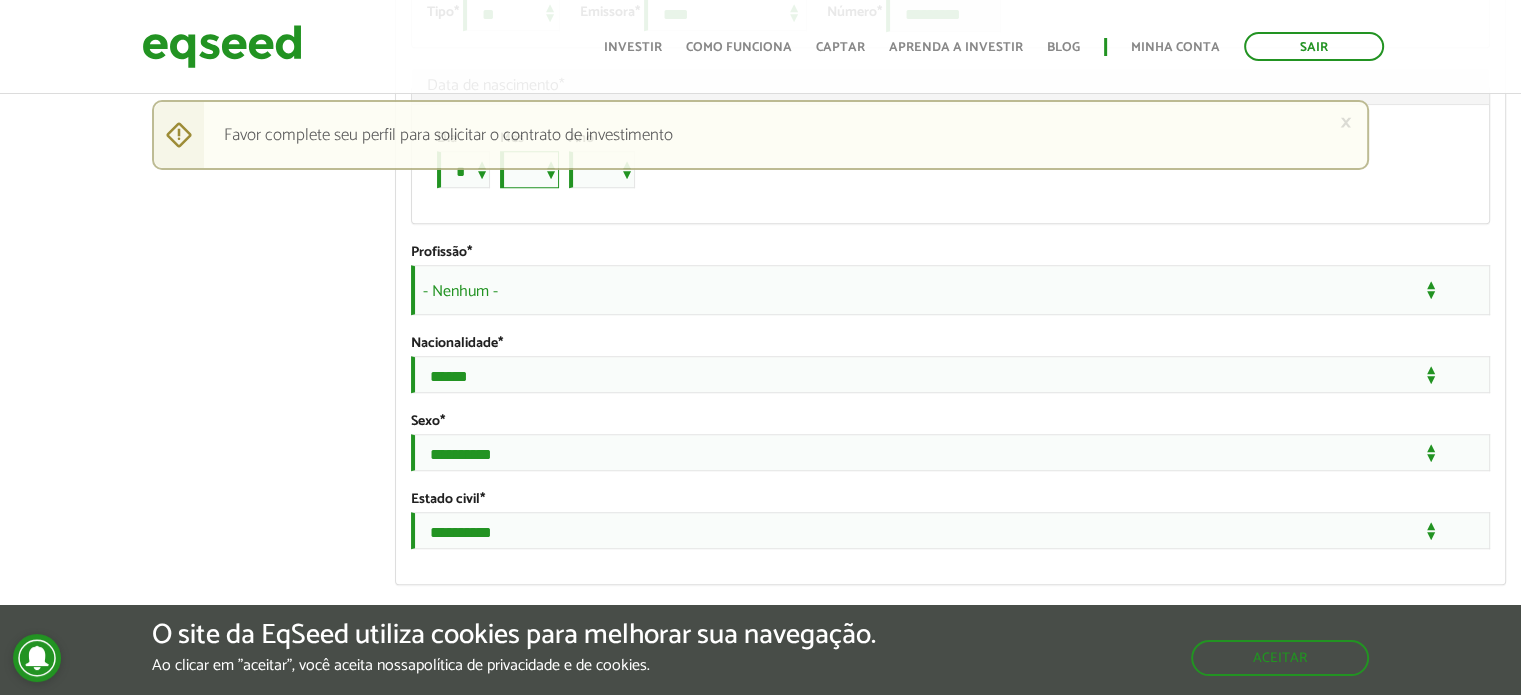 drag, startPoint x: 560, startPoint y: 266, endPoint x: 558, endPoint y: 277, distance: 11.18034 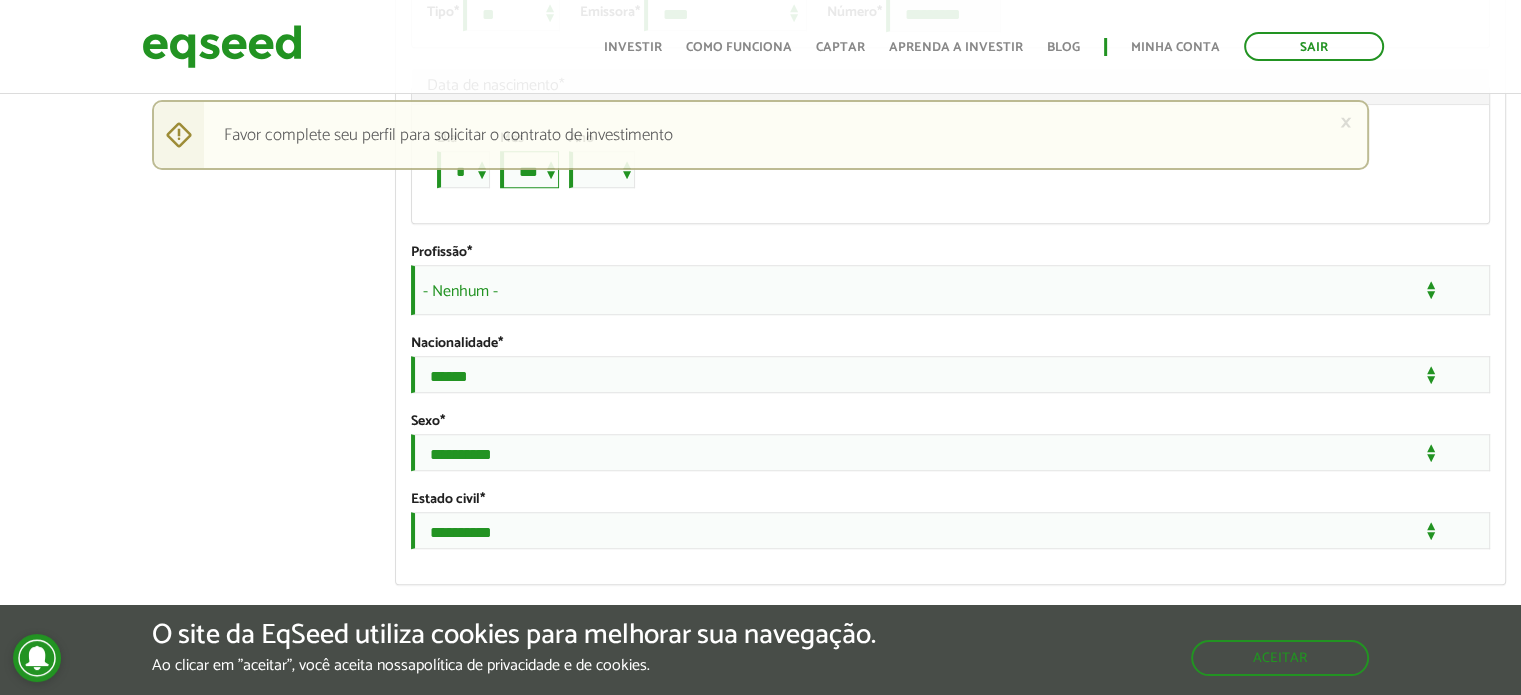 click on "*** *** *** *** *** *** *** *** *** *** *** ***" at bounding box center [529, 169] 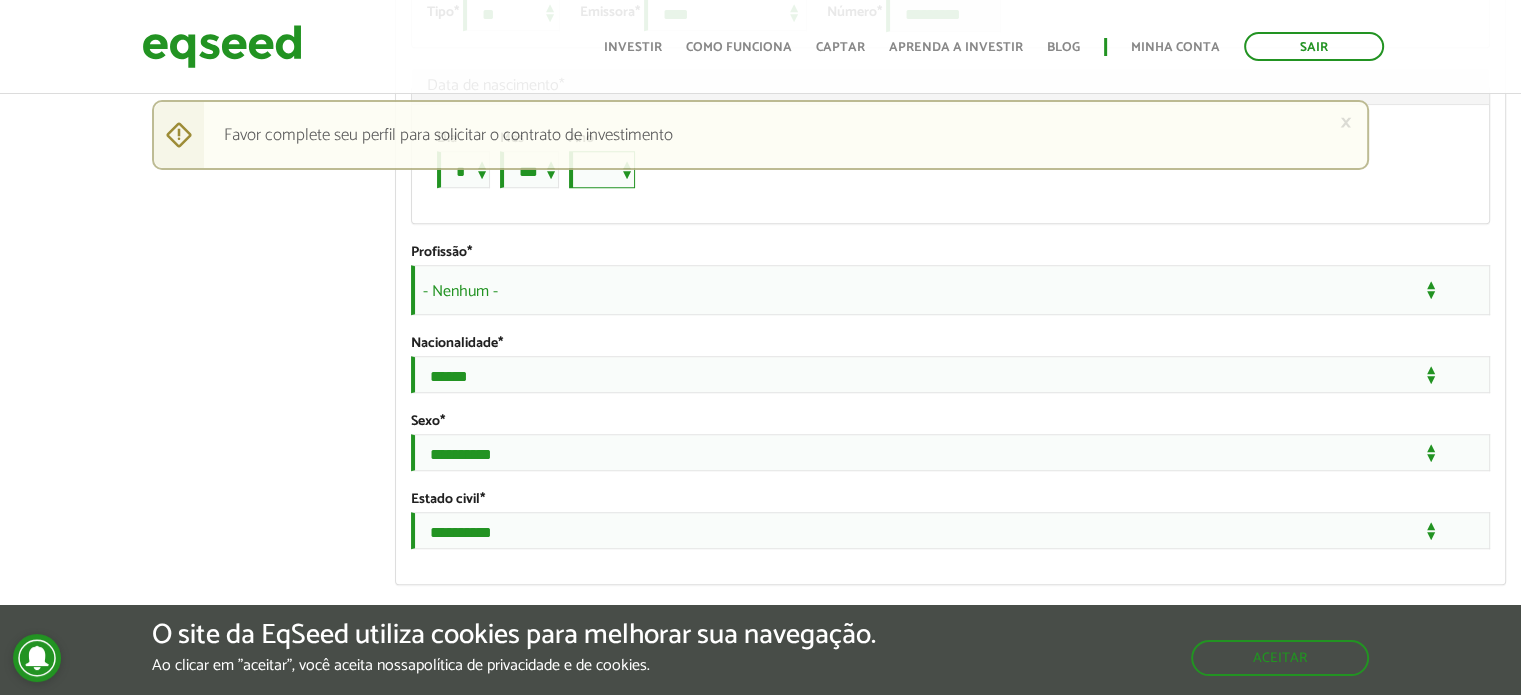 click on "**** **** **** **** **** **** **** **** **** **** **** **** **** **** **** **** **** **** **** **** **** **** **** **** **** **** **** **** **** **** **** **** **** **** **** **** **** **** **** **** **** **** **** **** **** **** **** **** **** **** **** **** **** **** **** **** **** **** **** **** **** **** **** **** **** **** **** **** **** **** **** **** **** **** **** **** **** **** **** **** **** **** **** **** **** **** **** **** **** **** **** **** **** **** **** **** **** **** **** **** **** **** **** **** **** **** **** **** **** **** **** **** **** **** **** **** **** **** **** **** **** **** **** **** **** ****" at bounding box center [602, 169] 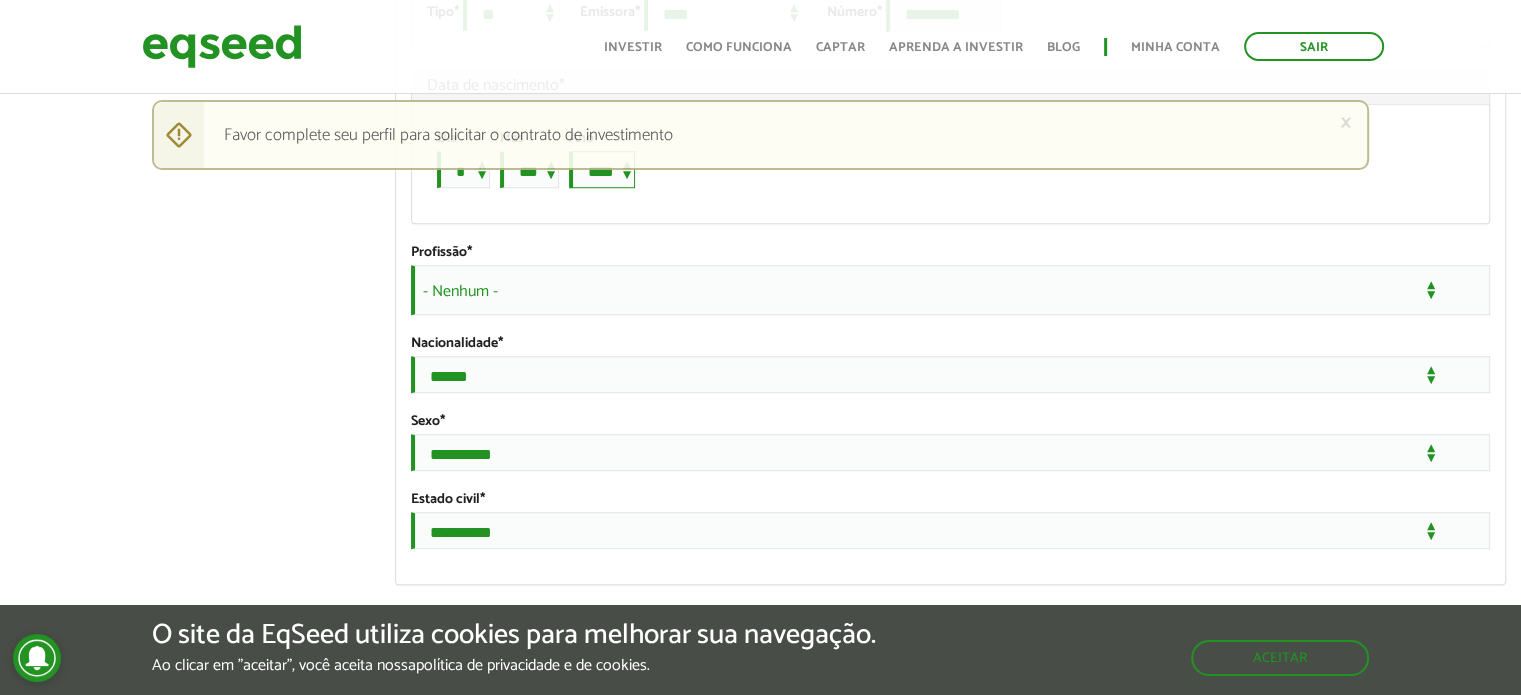 click on "**** **** **** **** **** **** **** **** **** **** **** **** **** **** **** **** **** **** **** **** **** **** **** **** **** **** **** **** **** **** **** **** **** **** **** **** **** **** **** **** **** **** **** **** **** **** **** **** **** **** **** **** **** **** **** **** **** **** **** **** **** **** **** **** **** **** **** **** **** **** **** **** **** **** **** **** **** **** **** **** **** **** **** **** **** **** **** **** **** **** **** **** **** **** **** **** **** **** **** **** **** **** **** **** **** **** **** **** **** **** **** **** **** **** **** **** **** **** **** **** **** **** **** **** **** ****" at bounding box center (602, 169) 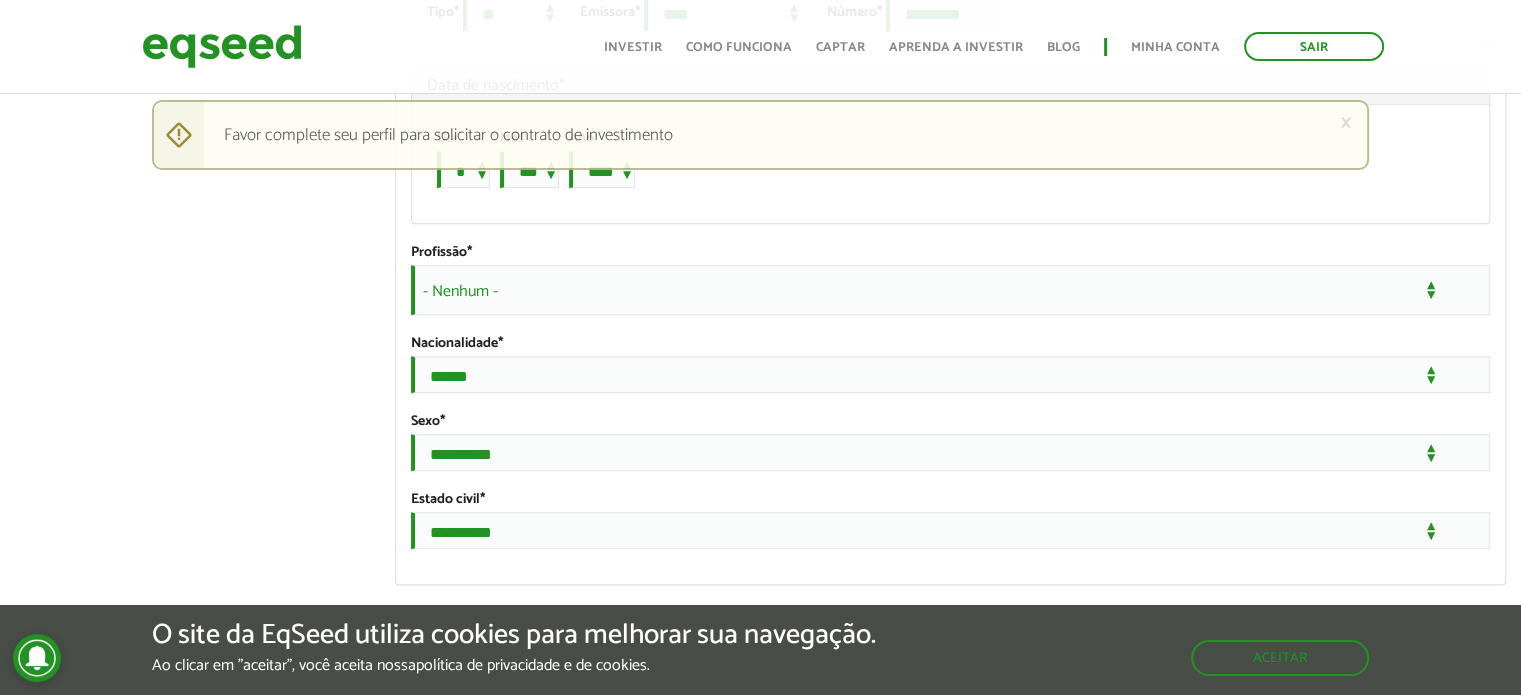 click on "Dia
* * * * * * * * * ** ** ** ** ** ** ** ** ** ** ** ** ** ** ** ** ** ** ** ** ** **   Mês
*** *** *** *** *** *** *** *** *** *** *** ***   Ano
**** **** **** **** **** **** **** **** **** **** **** **** **** **** **** **** **** **** **** **** **** **** **** **** **** **** **** **** **** **** **** **** **** **** **** **** **** **** **** **** **** **** **** **** **** **** **** **** **** **** **** **** **** **** **** **** **** **** **** **** **** **** **** **** **** **** **** **** **** **** **** **** **** **** **** **** **** **** **** **** **** **** **** **** **** **** **** **** **** **** **** **** **** **** **** **** **** **** **** **** **** **** **** **** **** **** **** **** **** **** **** **** **** **** **** **** **** **** **** **** **** **** **** **** **** ****" at bounding box center [940, 164] 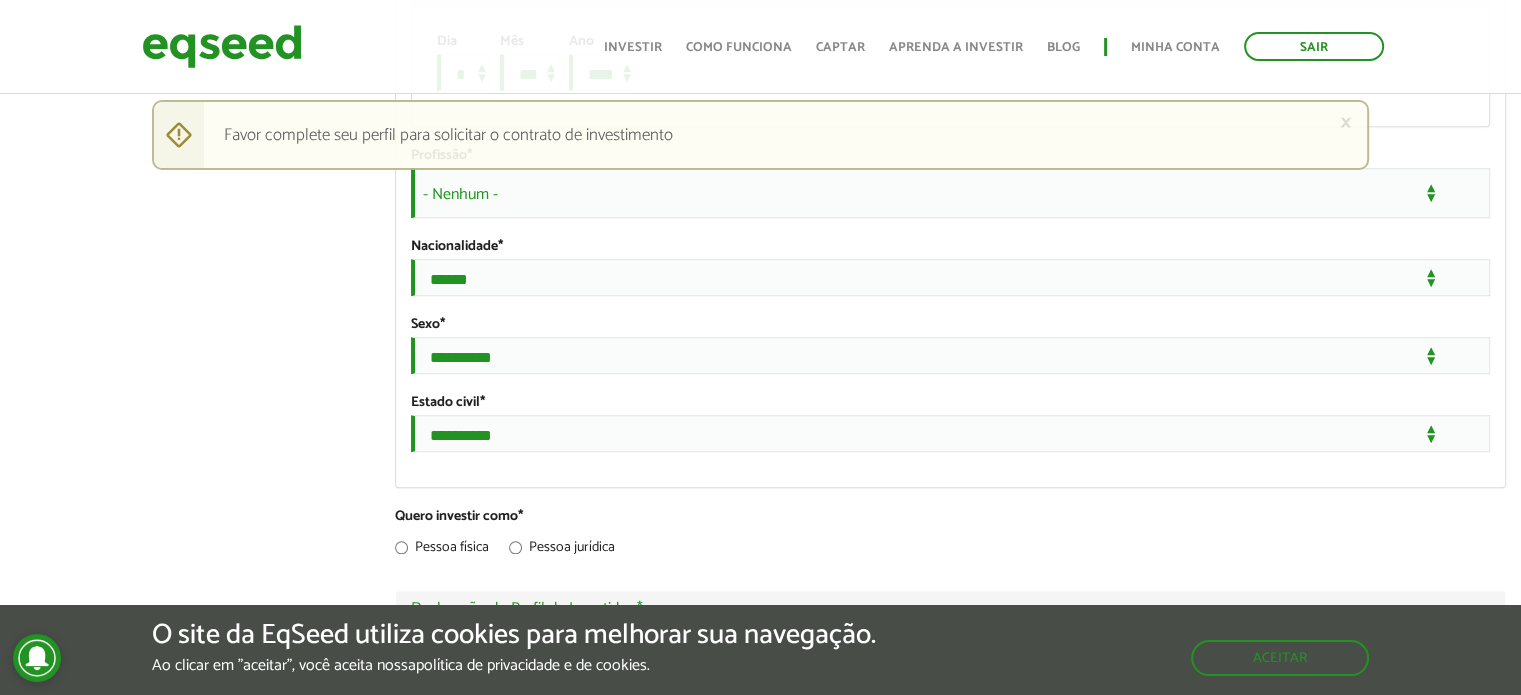 scroll, scrollTop: 1600, scrollLeft: 0, axis: vertical 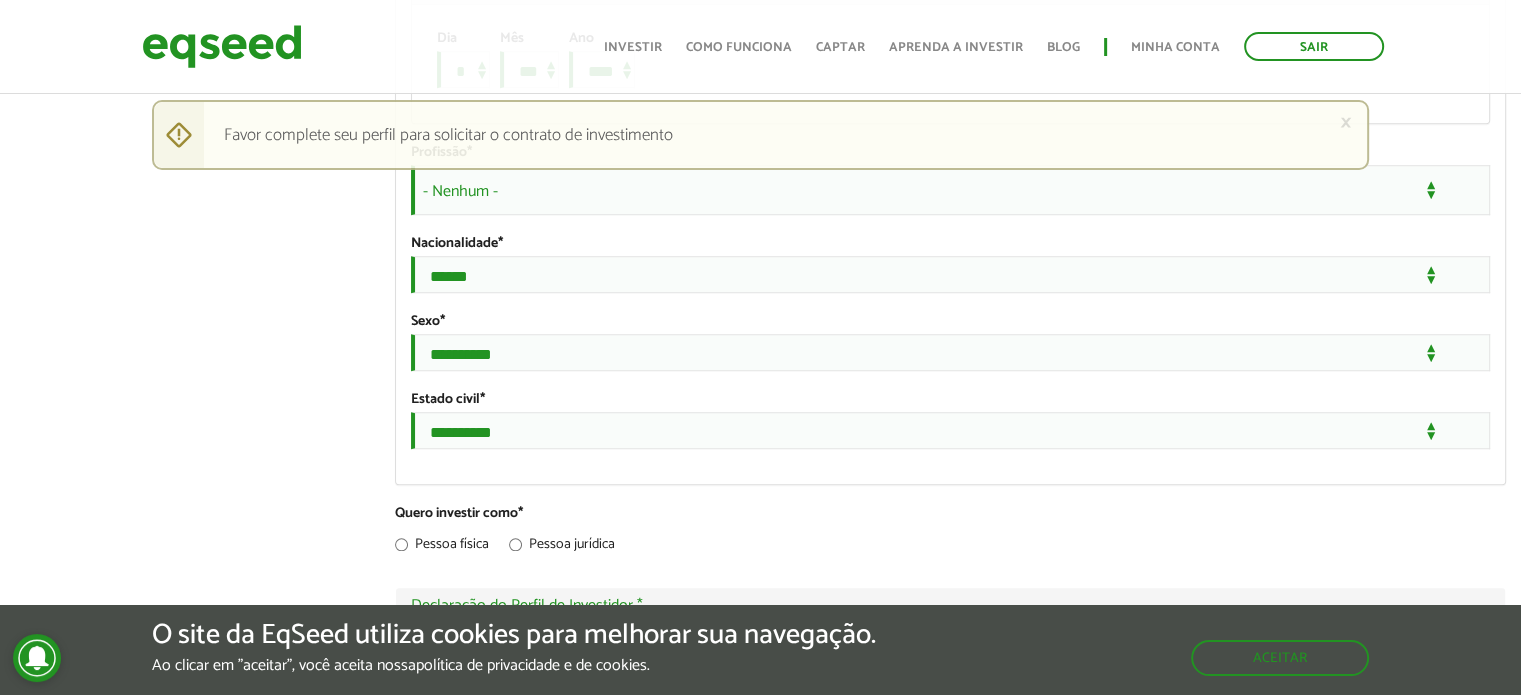 click on "- Nenhum -" at bounding box center (950, 190) 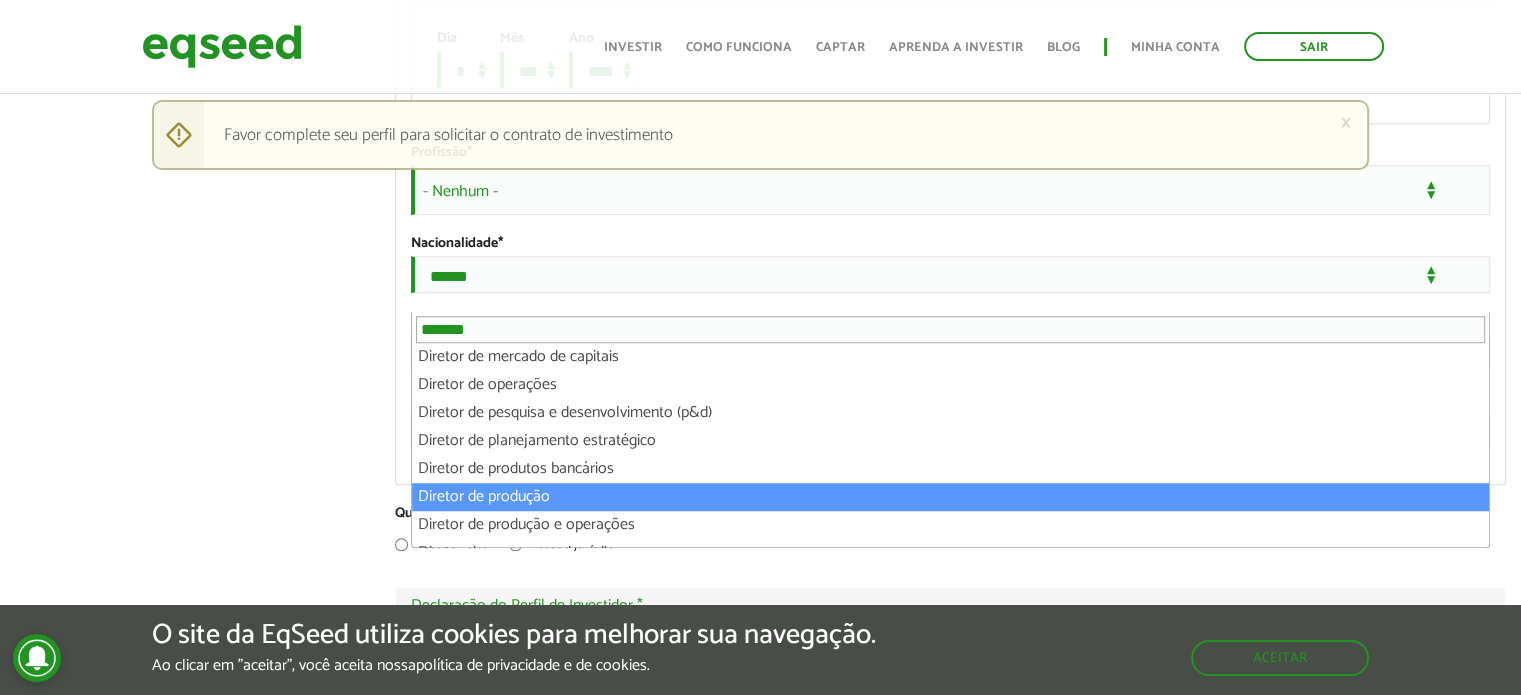 scroll, scrollTop: 400, scrollLeft: 0, axis: vertical 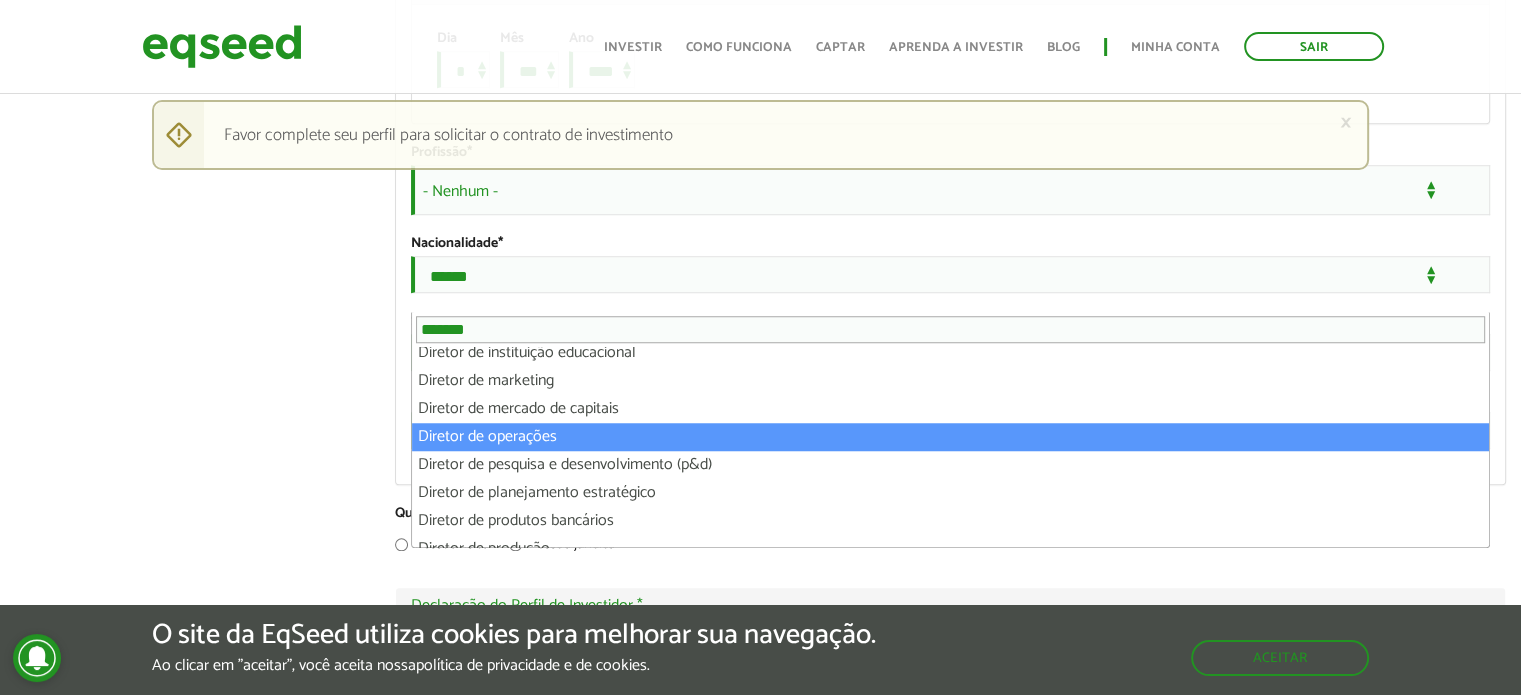 type on "*******" 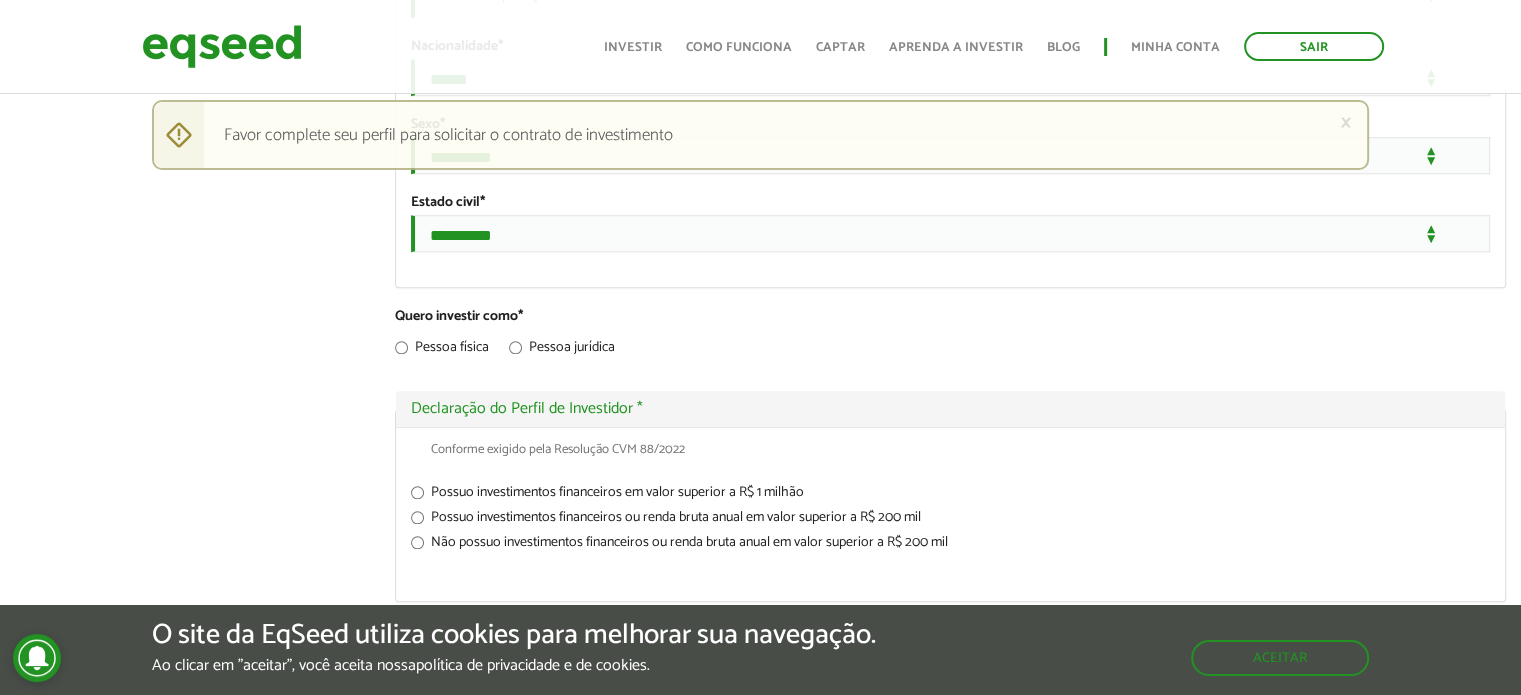 scroll, scrollTop: 1800, scrollLeft: 0, axis: vertical 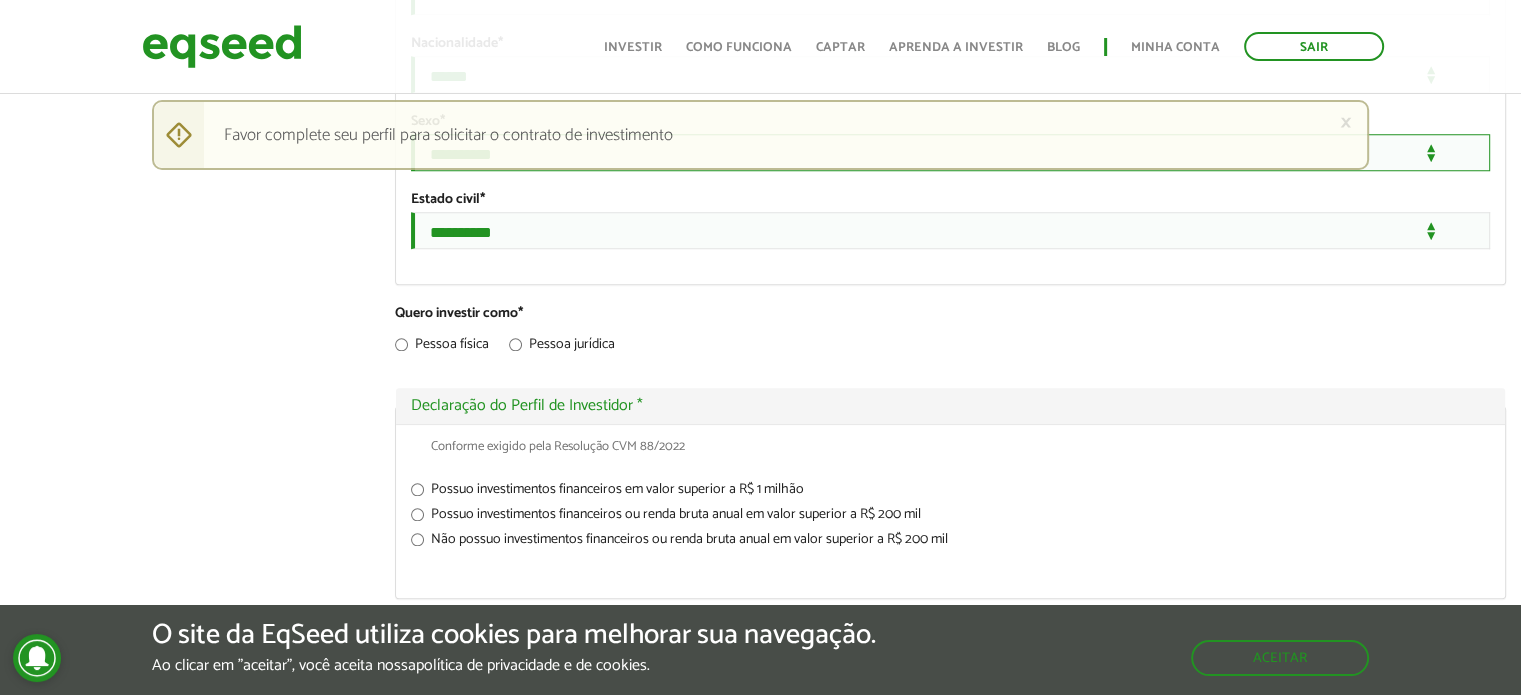 click on "**********" at bounding box center [950, 152] 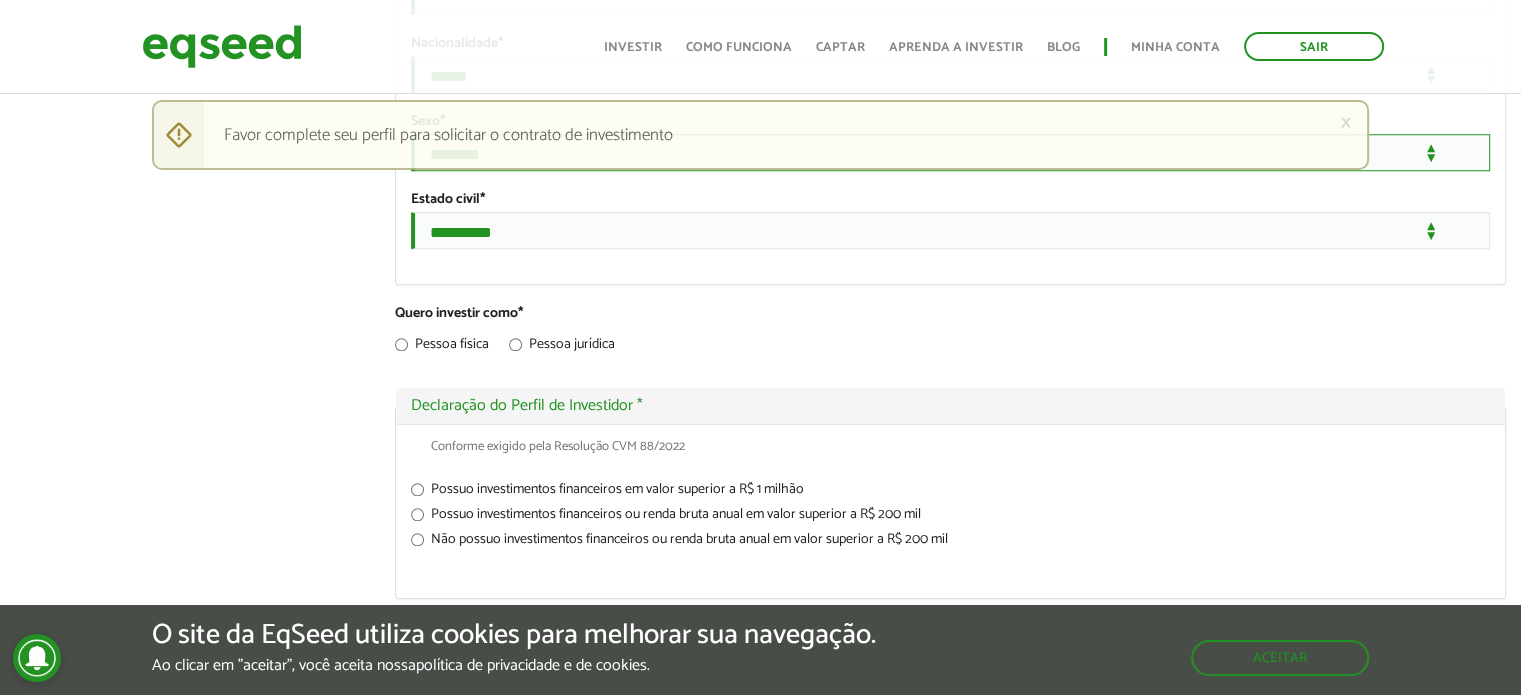 click on "**********" at bounding box center [950, 152] 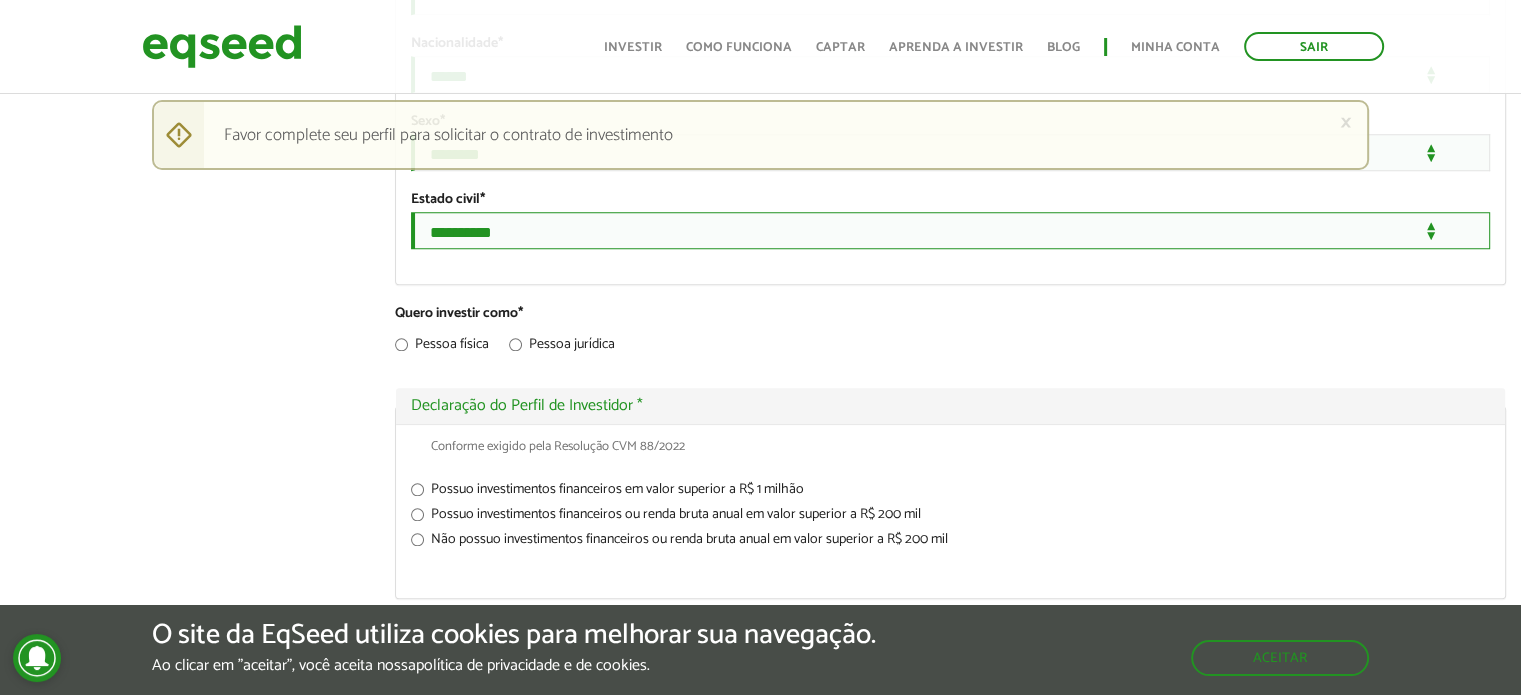 click on "**********" at bounding box center [950, 230] 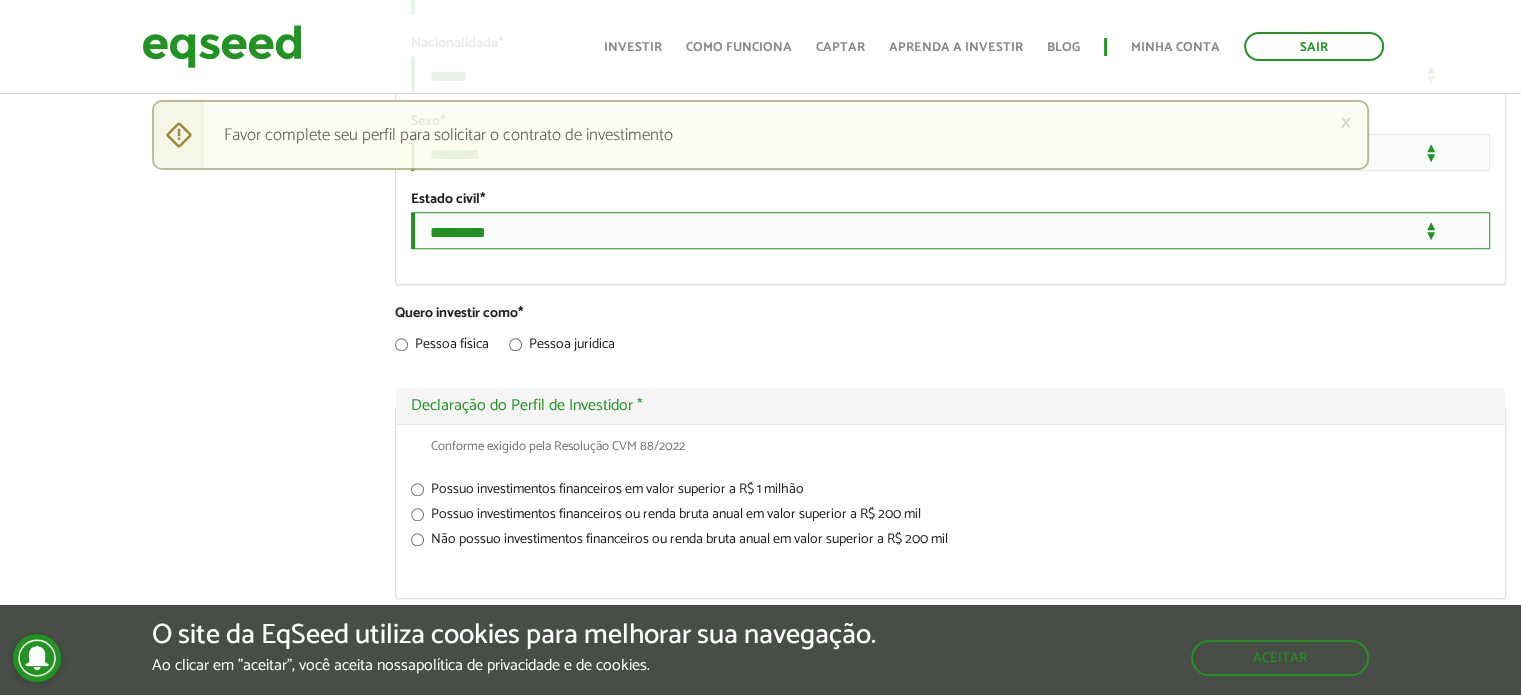 click on "**********" at bounding box center (950, 230) 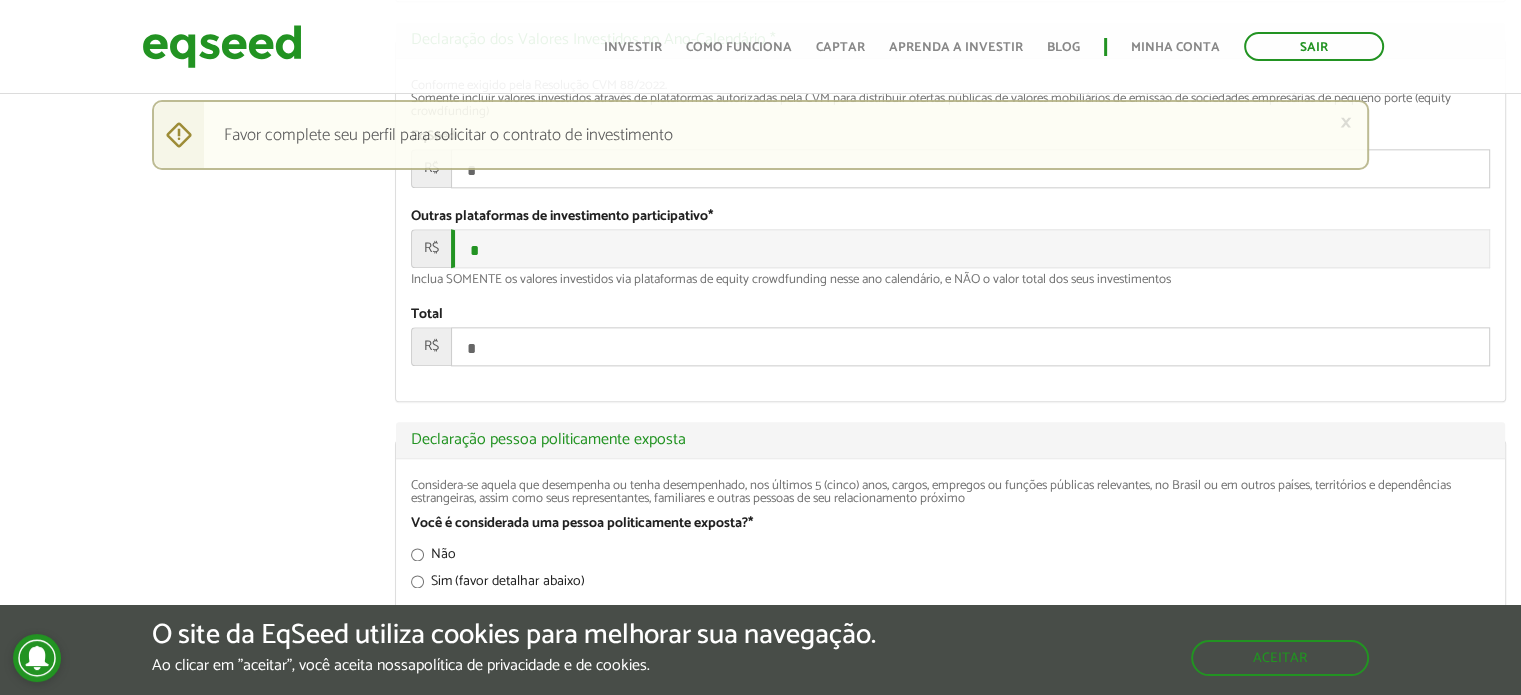 scroll, scrollTop: 2400, scrollLeft: 0, axis: vertical 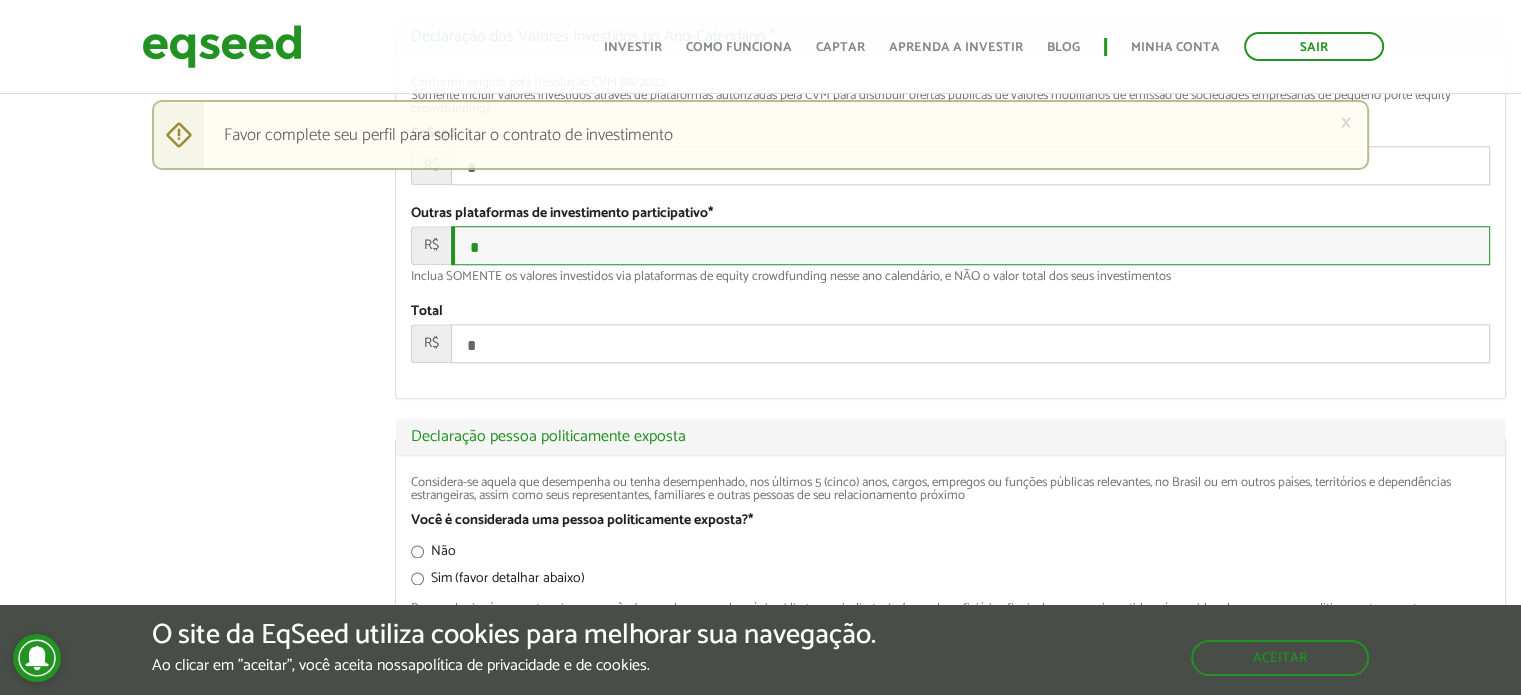 click on "*" at bounding box center (970, 245) 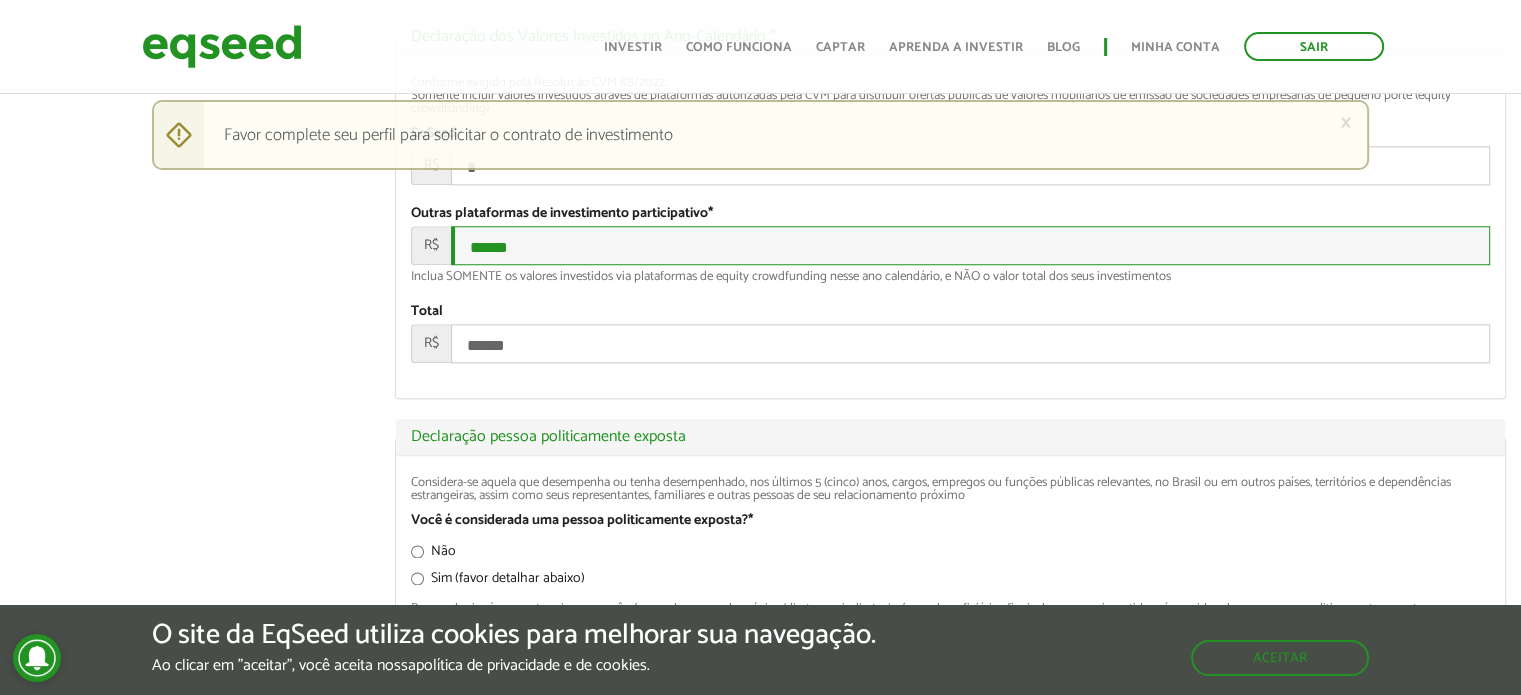 type on "******" 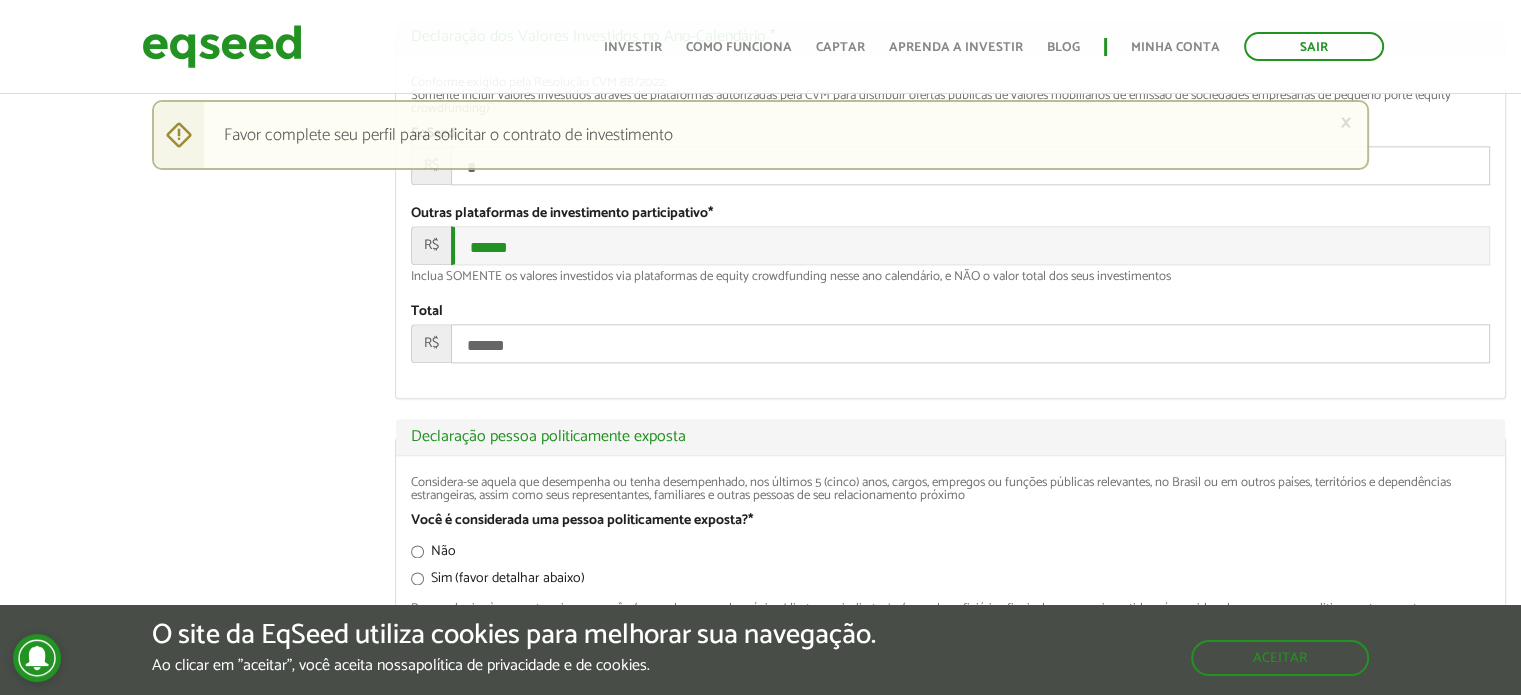 click on "Total R$
******" at bounding box center [950, 333] 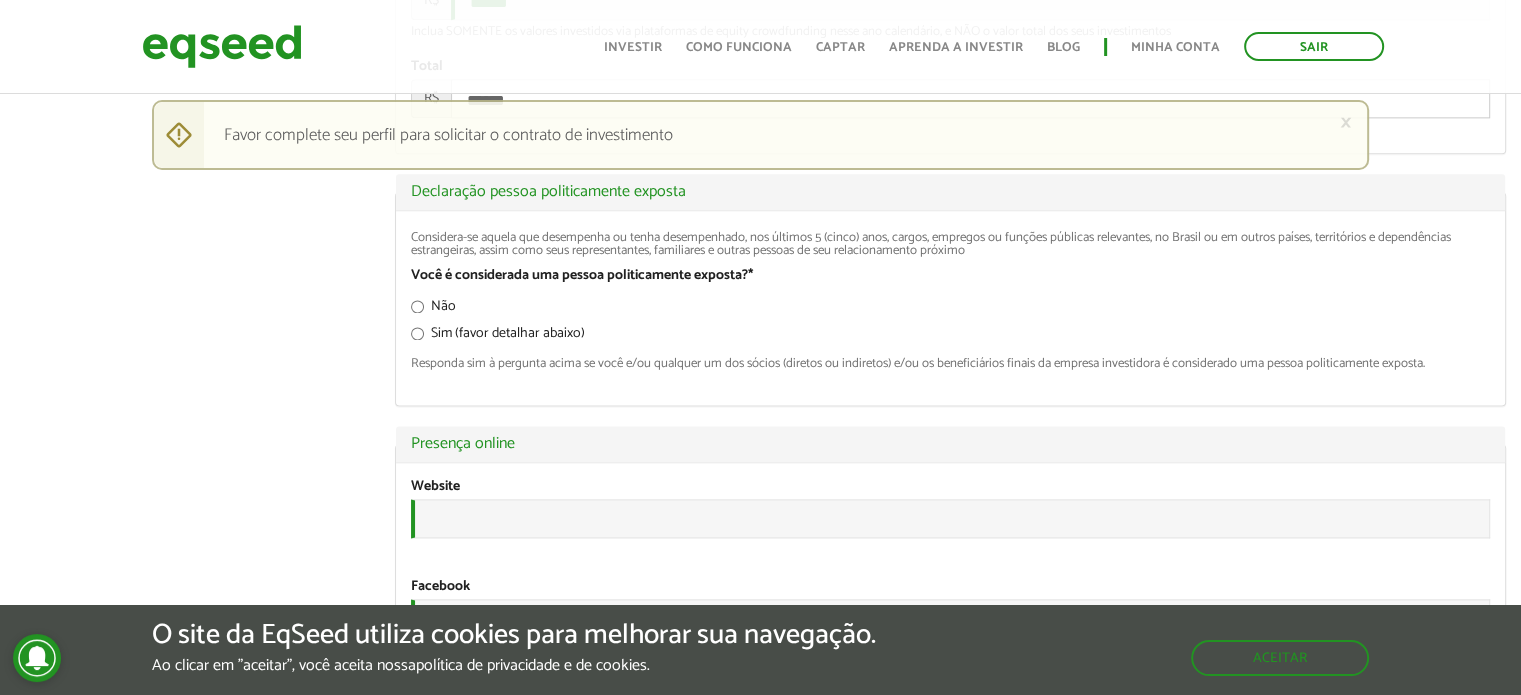 scroll, scrollTop: 2700, scrollLeft: 0, axis: vertical 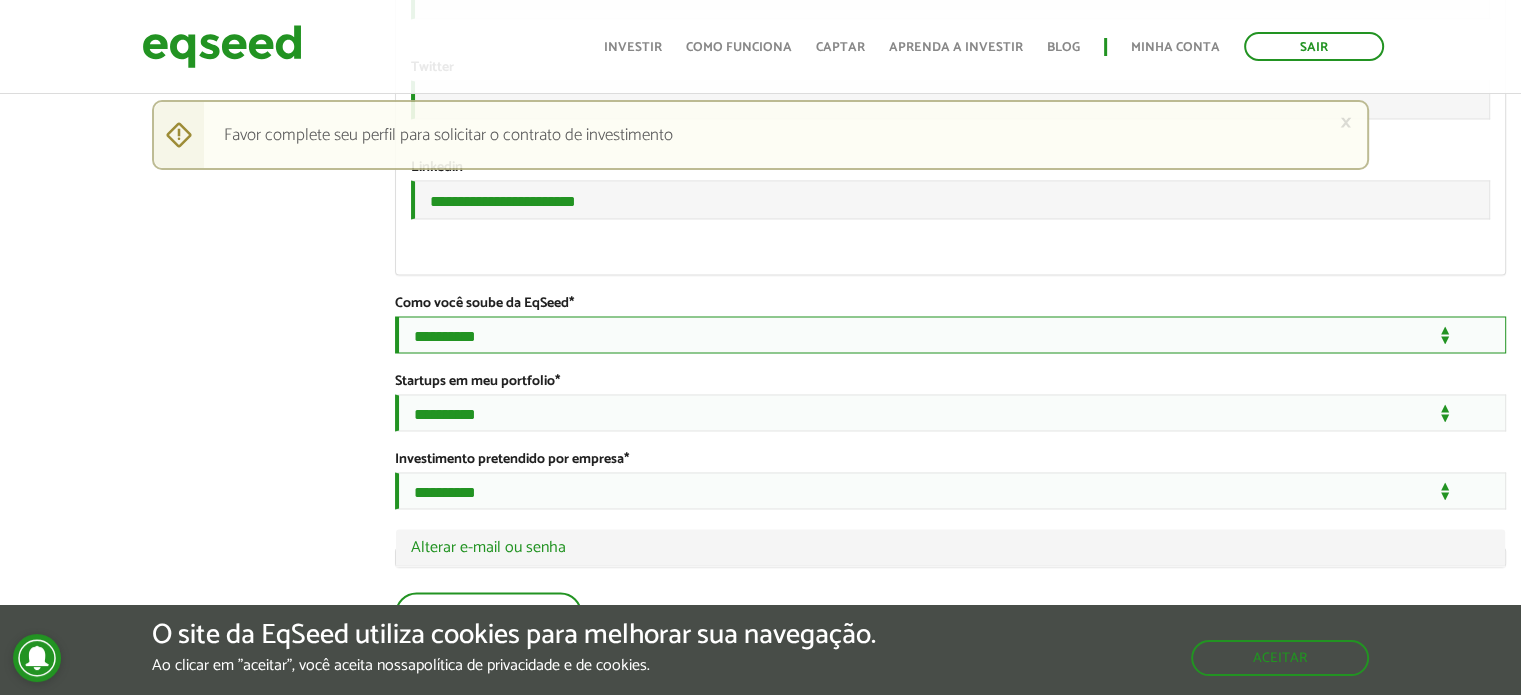 click on "**********" at bounding box center (950, 334) 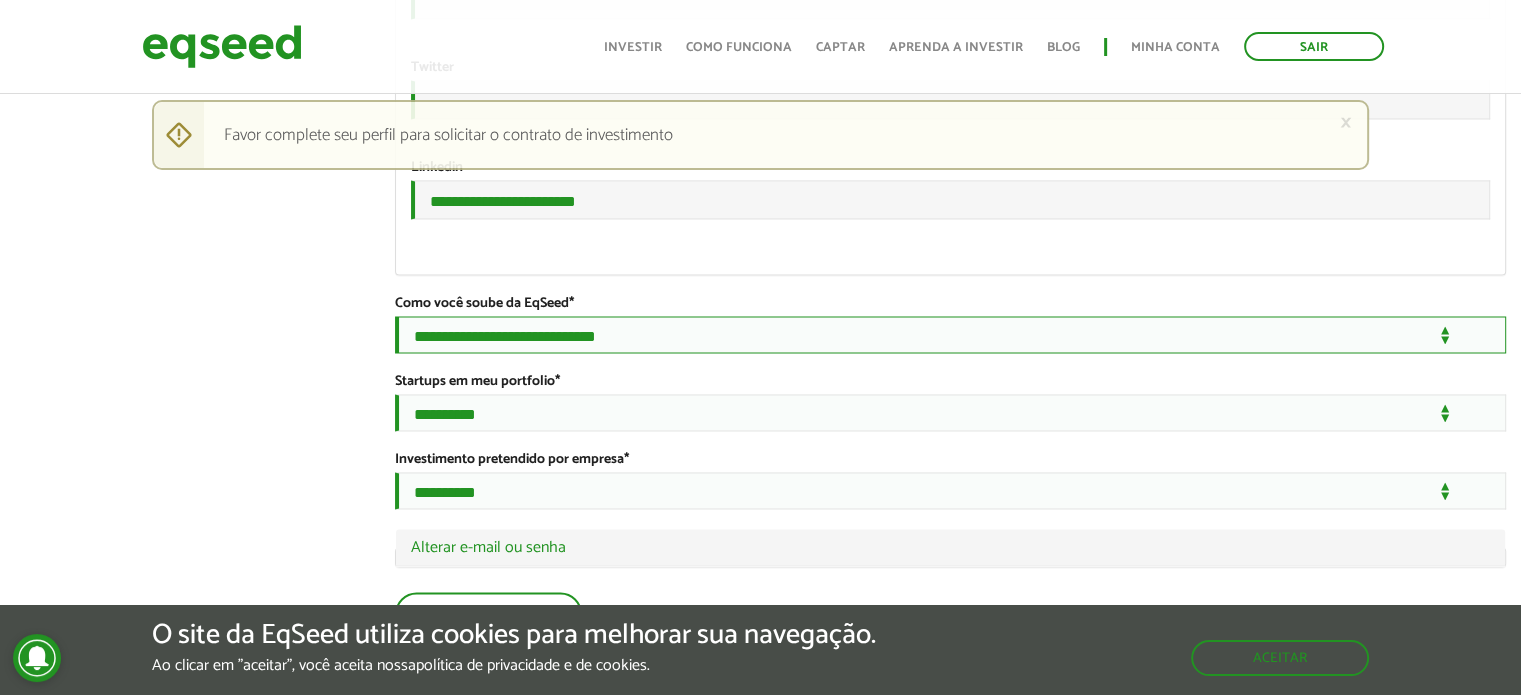 click on "**********" at bounding box center (950, 334) 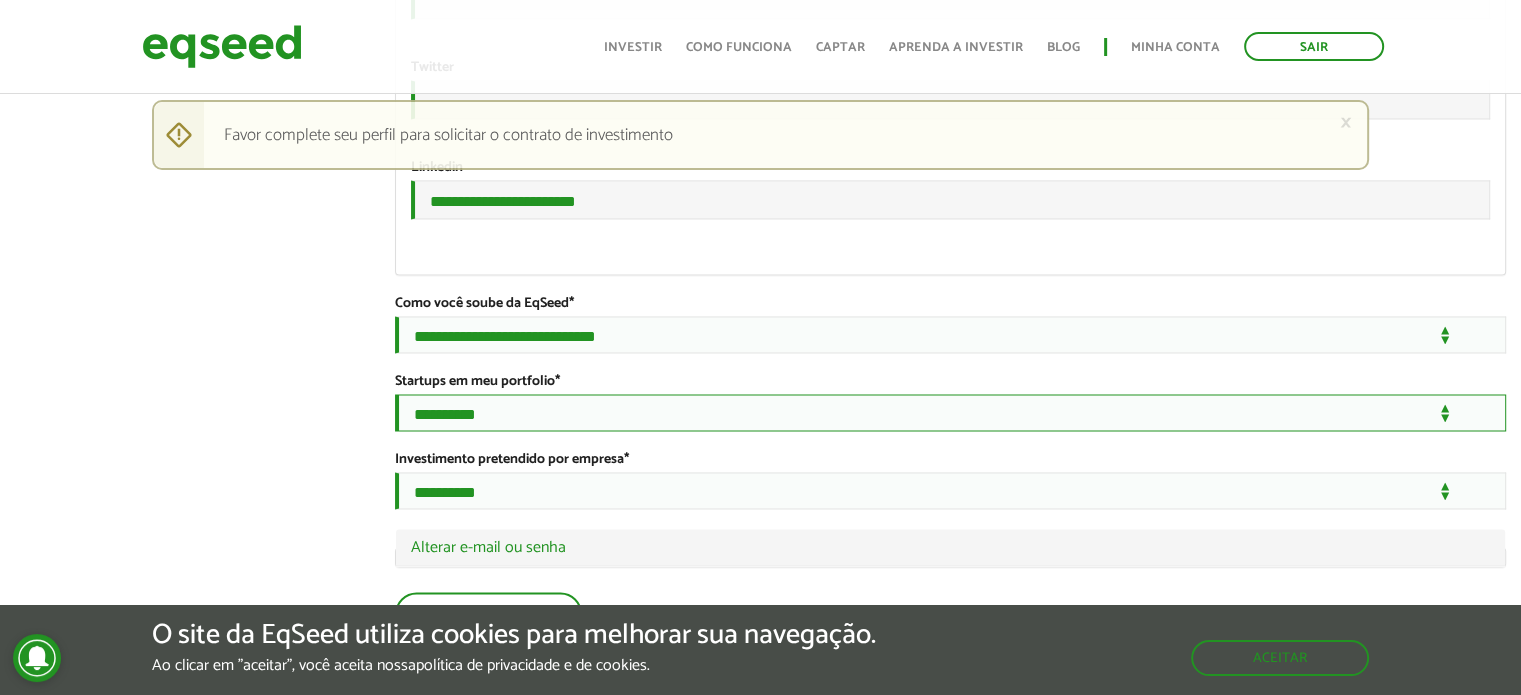 drag, startPoint x: 748, startPoint y: 379, endPoint x: 746, endPoint y: 389, distance: 10.198039 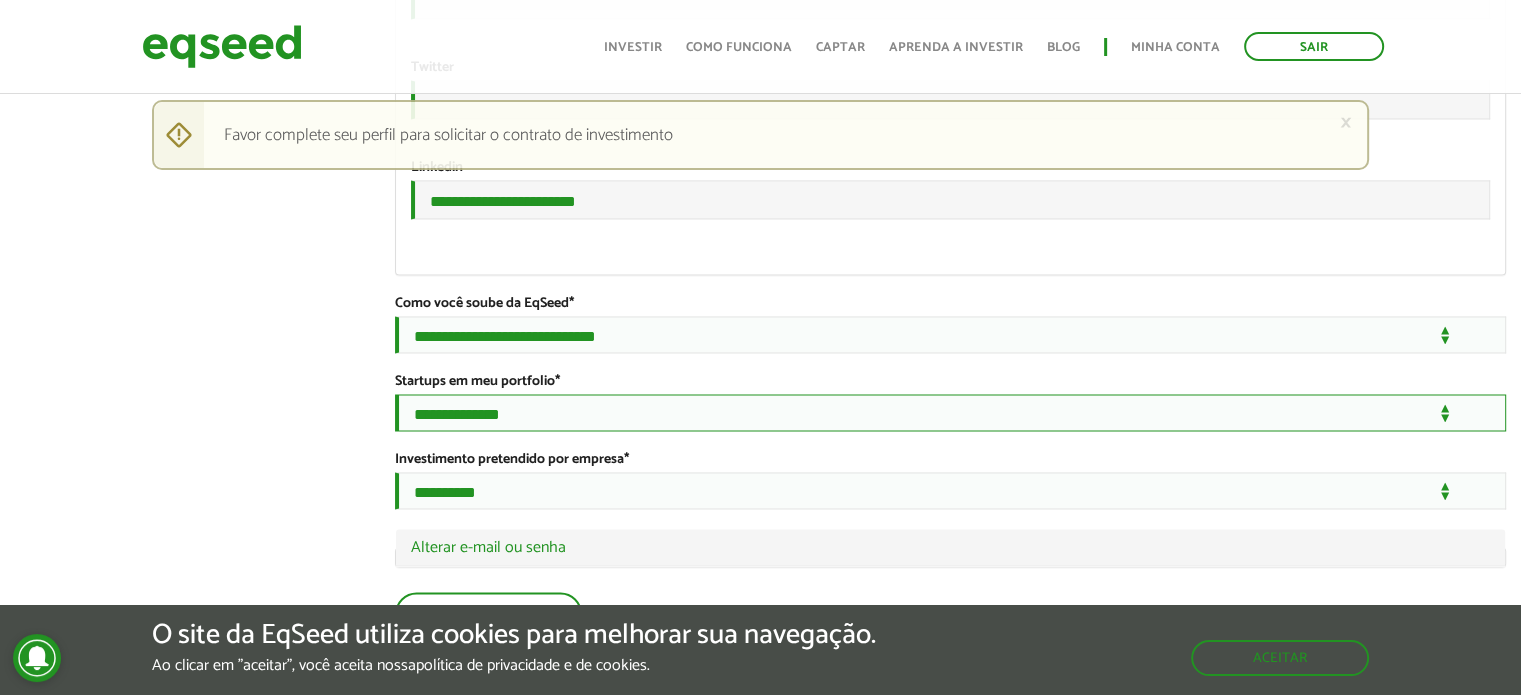 click on "**********" at bounding box center (950, 412) 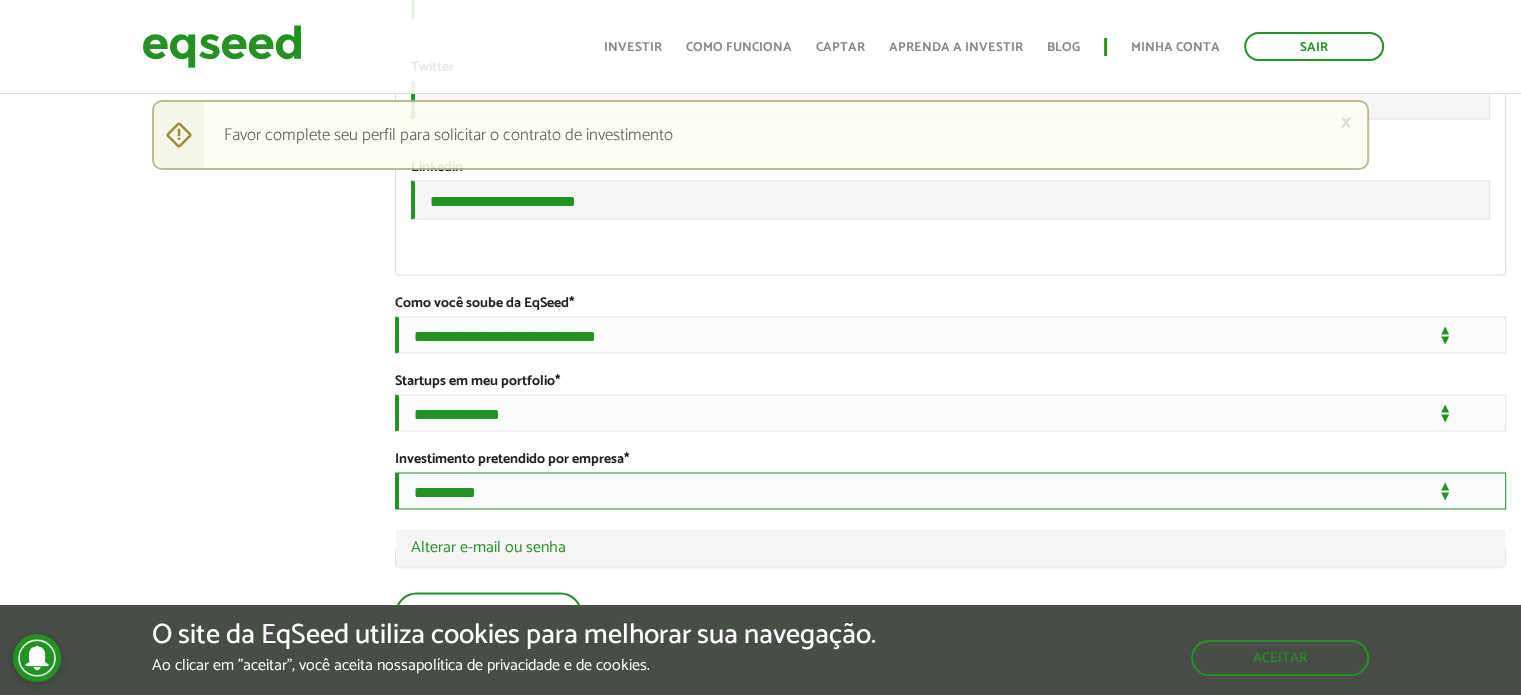 click on "**********" at bounding box center (950, 490) 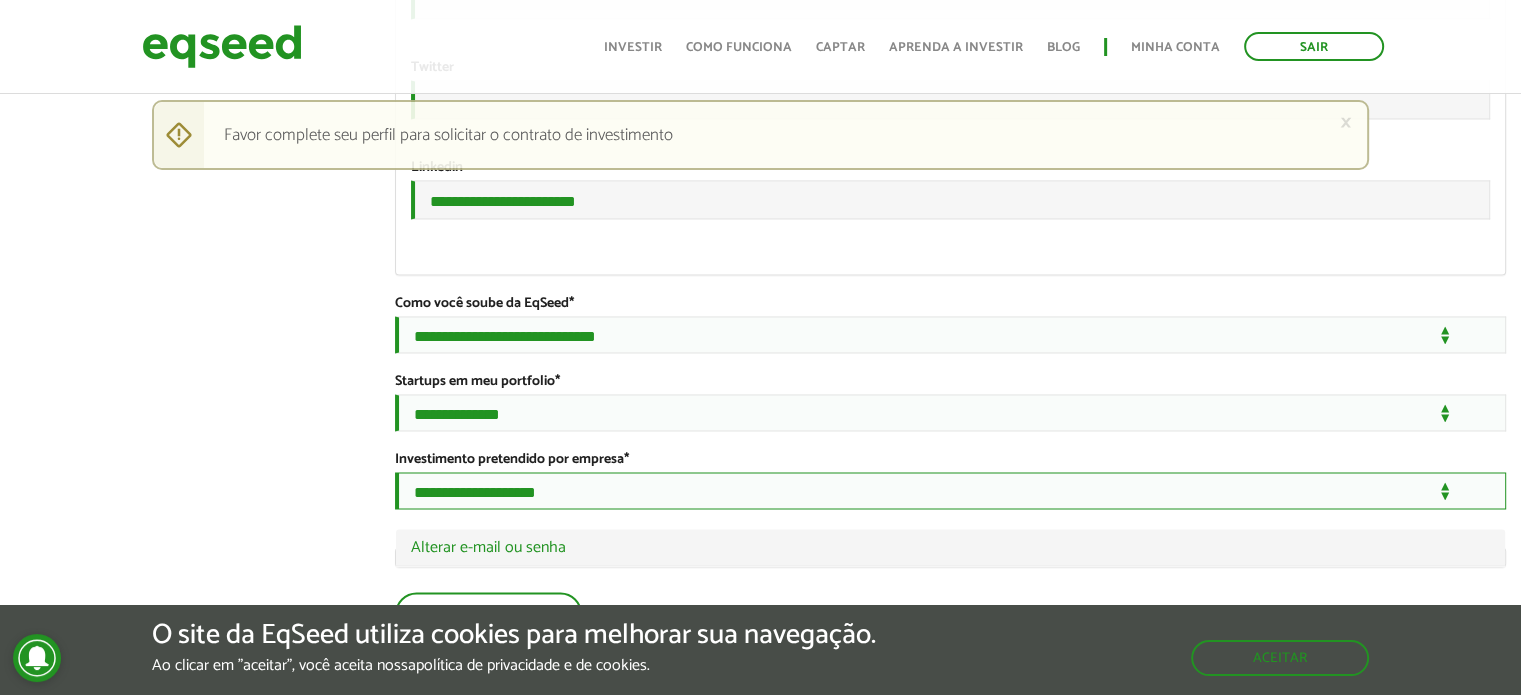 click on "**********" at bounding box center (950, 490) 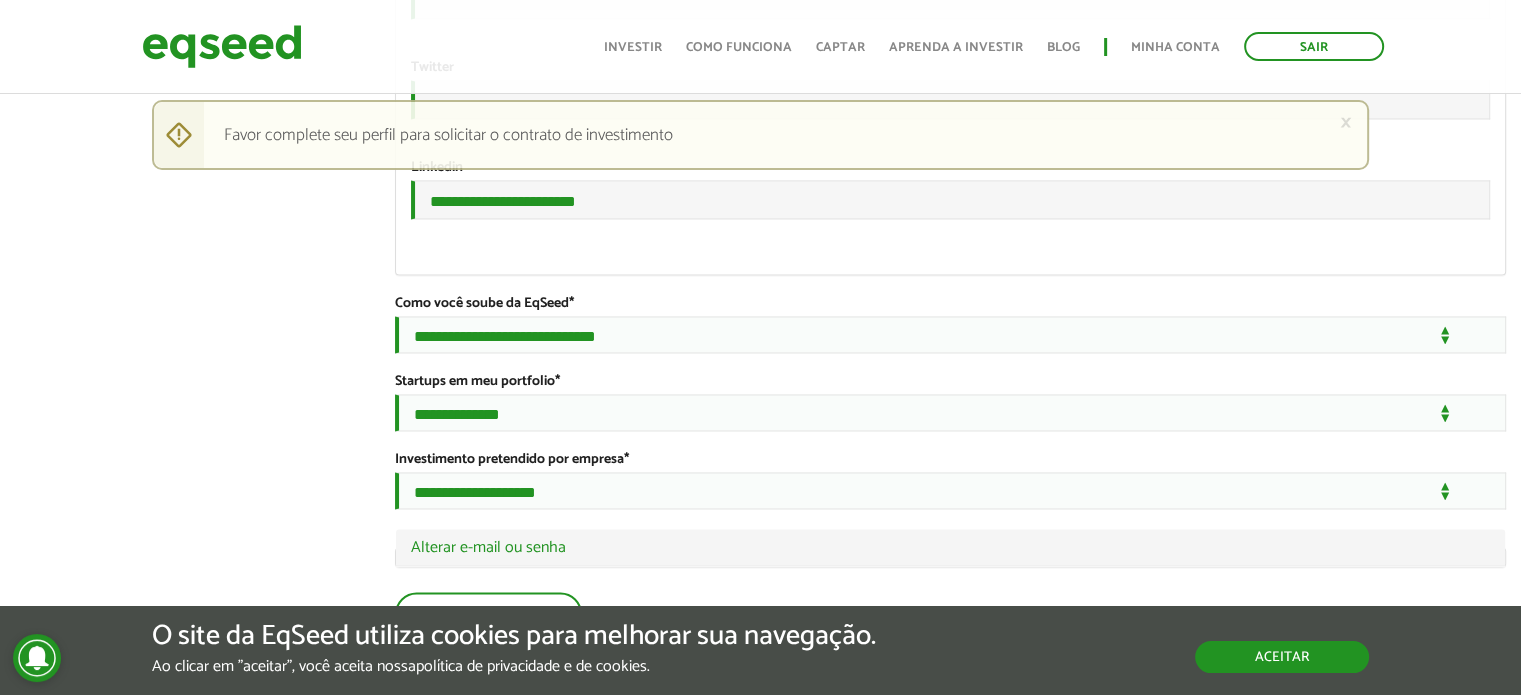 click on "Aceitar" at bounding box center [1282, 657] 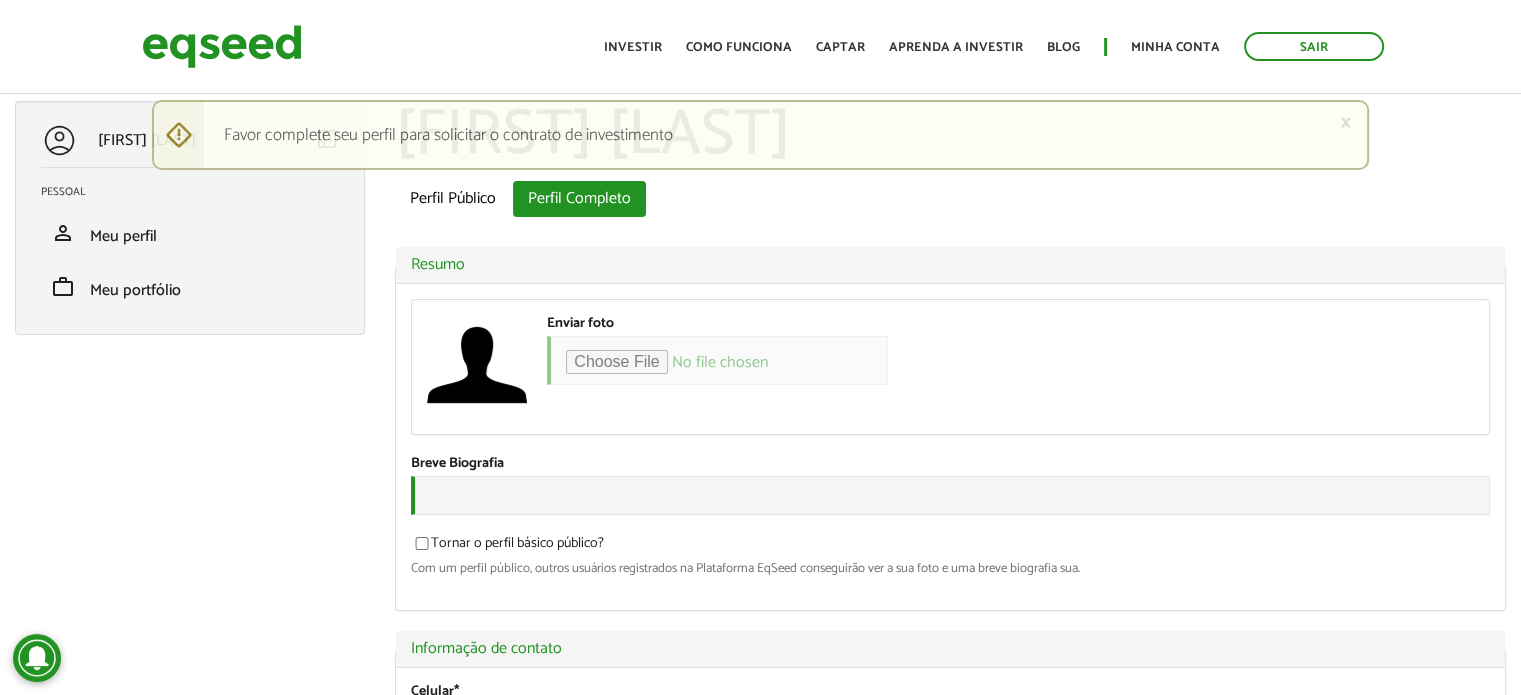 scroll, scrollTop: 0, scrollLeft: 0, axis: both 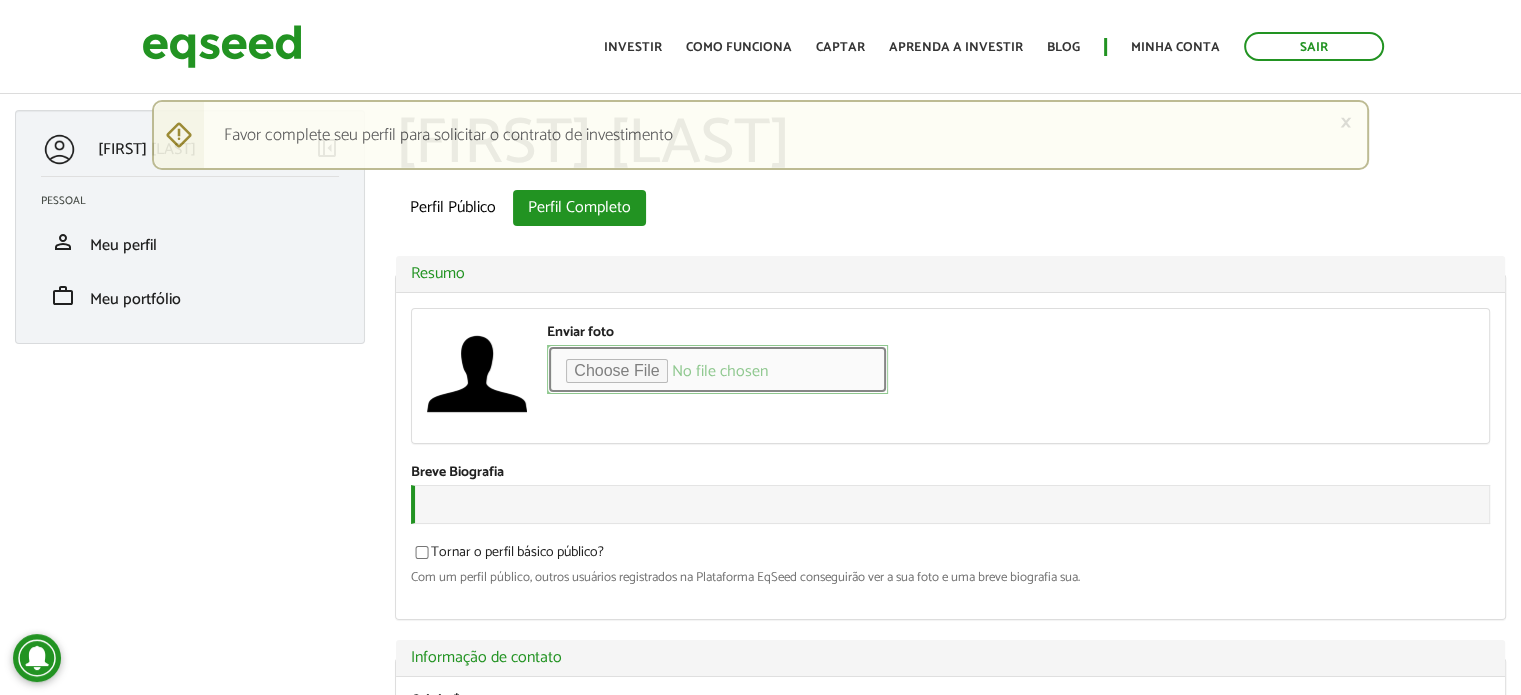 click on "Enviar foto" at bounding box center [717, 369] 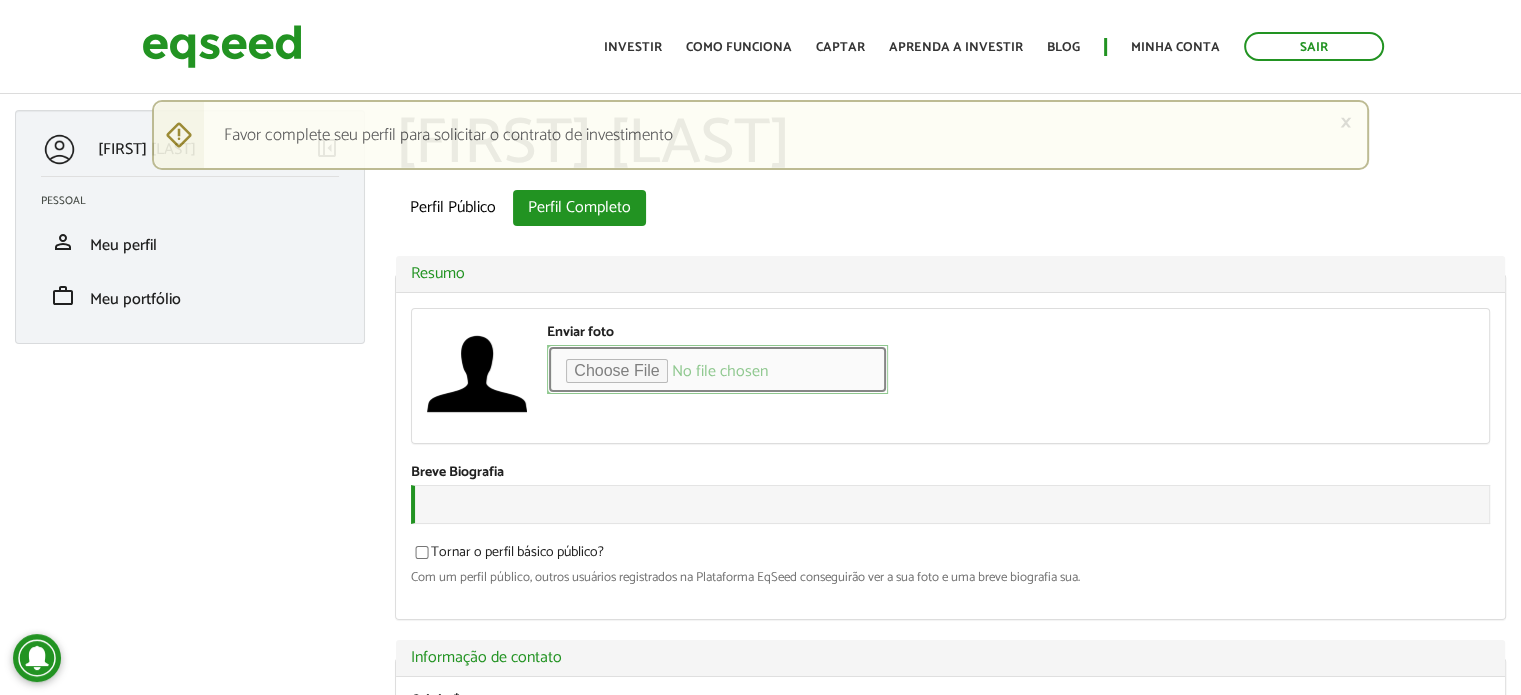type on "**********" 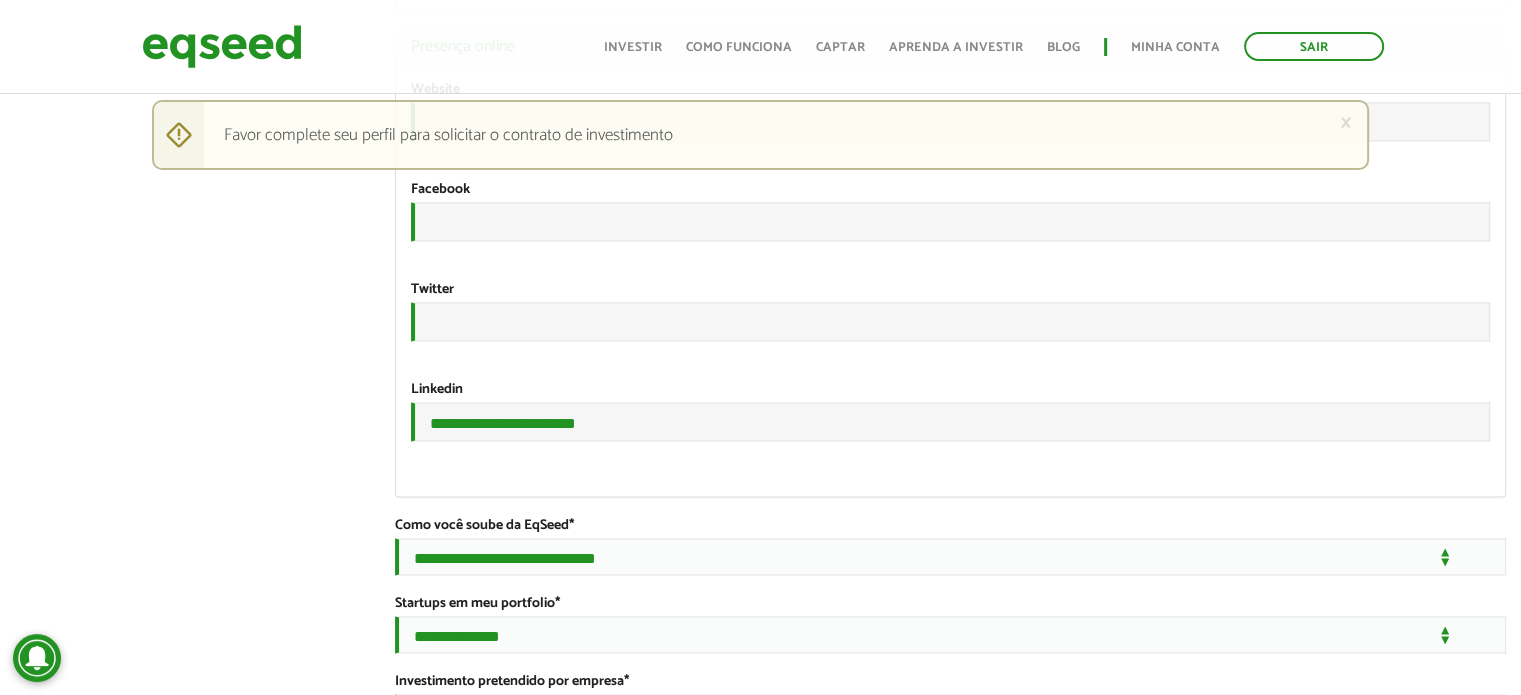 scroll, scrollTop: 3479, scrollLeft: 0, axis: vertical 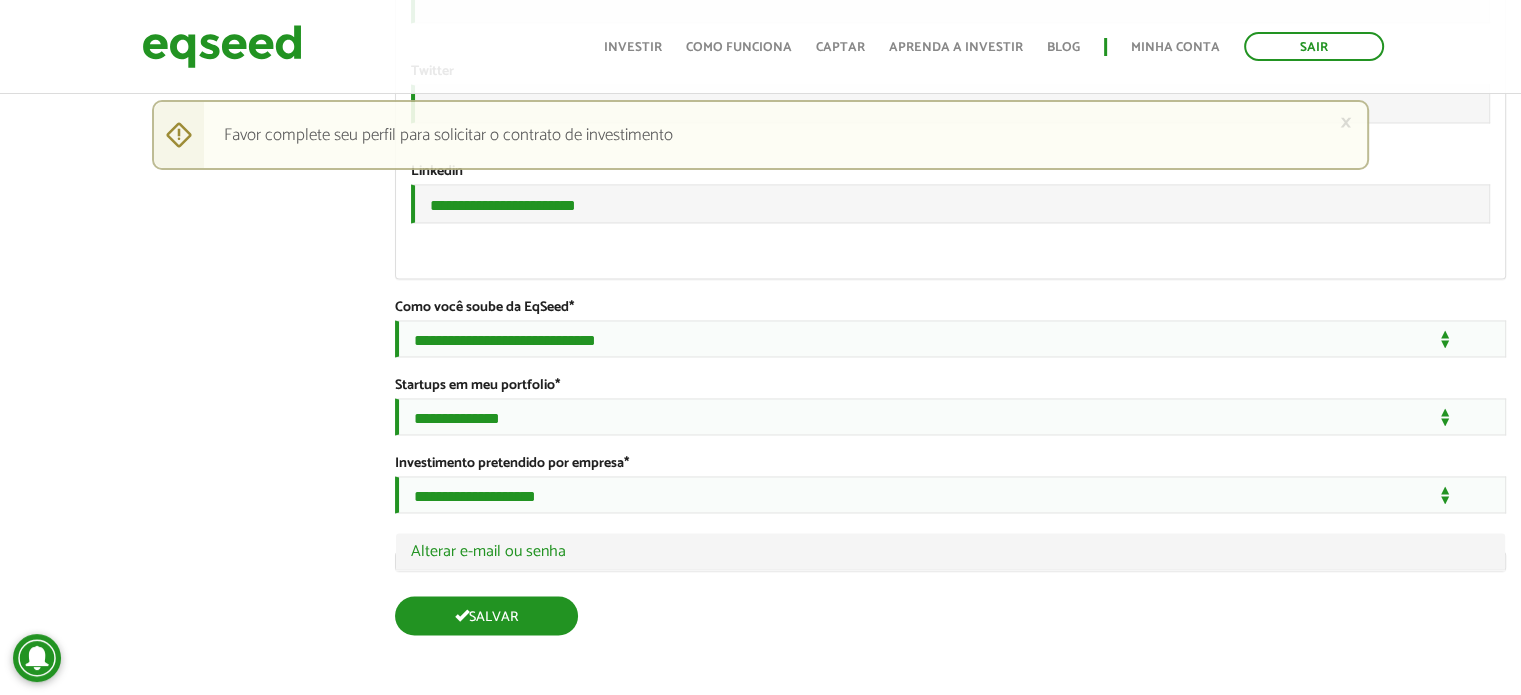 click on "Salvar" at bounding box center (486, 615) 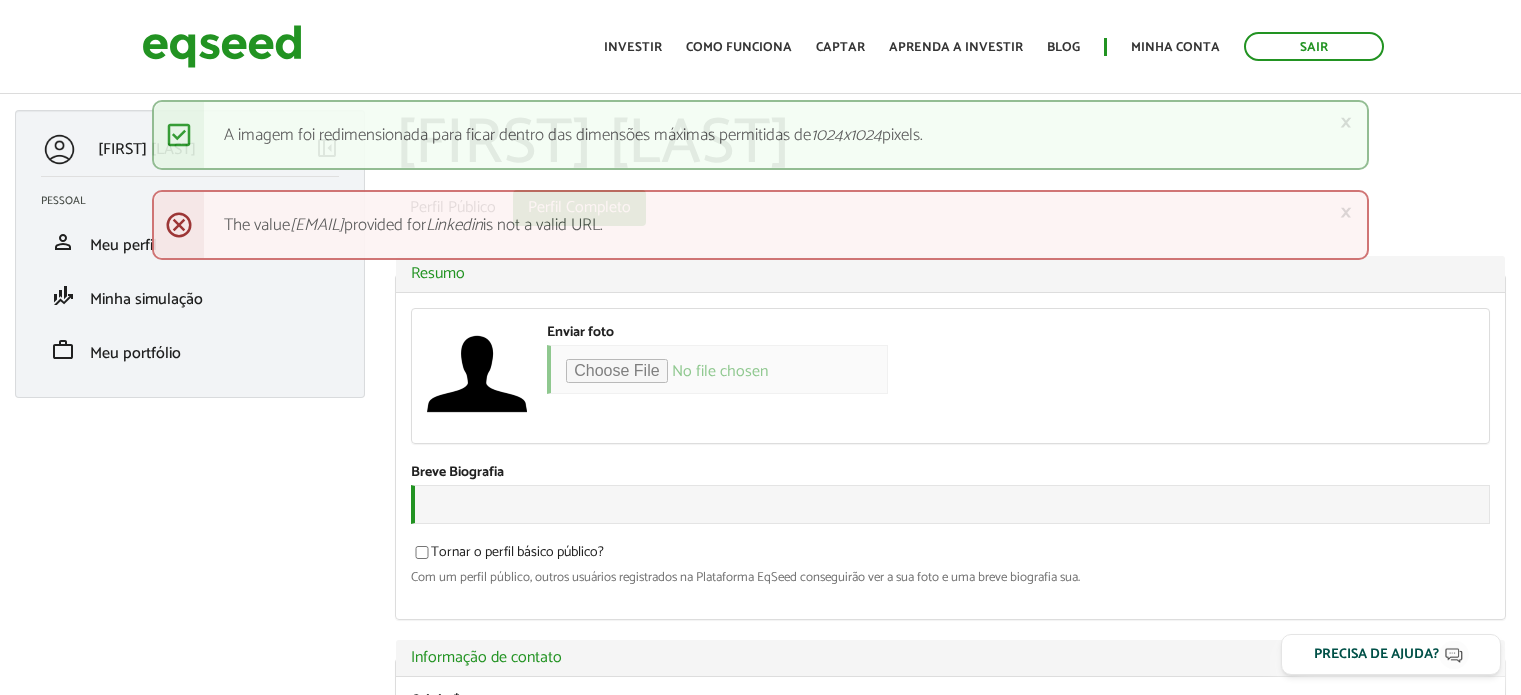 scroll, scrollTop: 0, scrollLeft: 0, axis: both 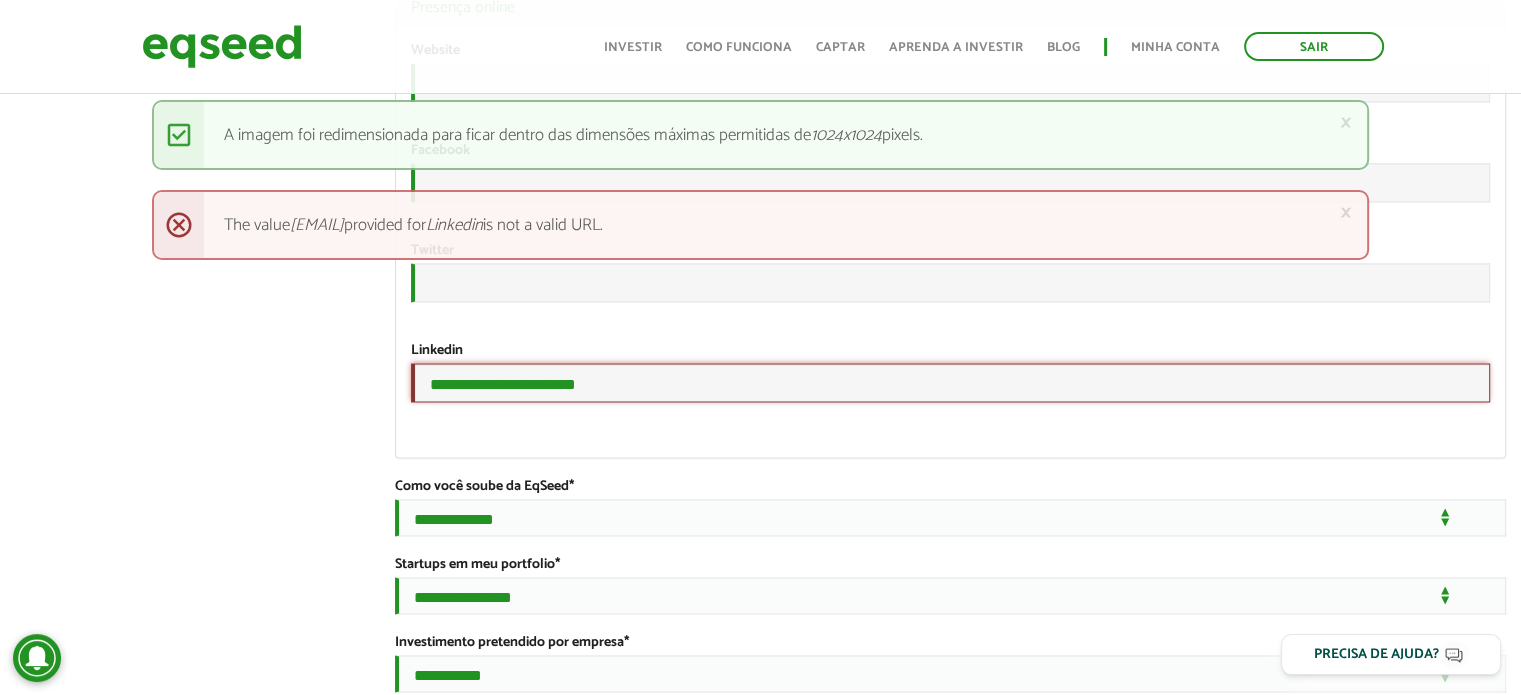 drag, startPoint x: 791, startPoint y: 521, endPoint x: 789, endPoint y: 543, distance: 22.090721 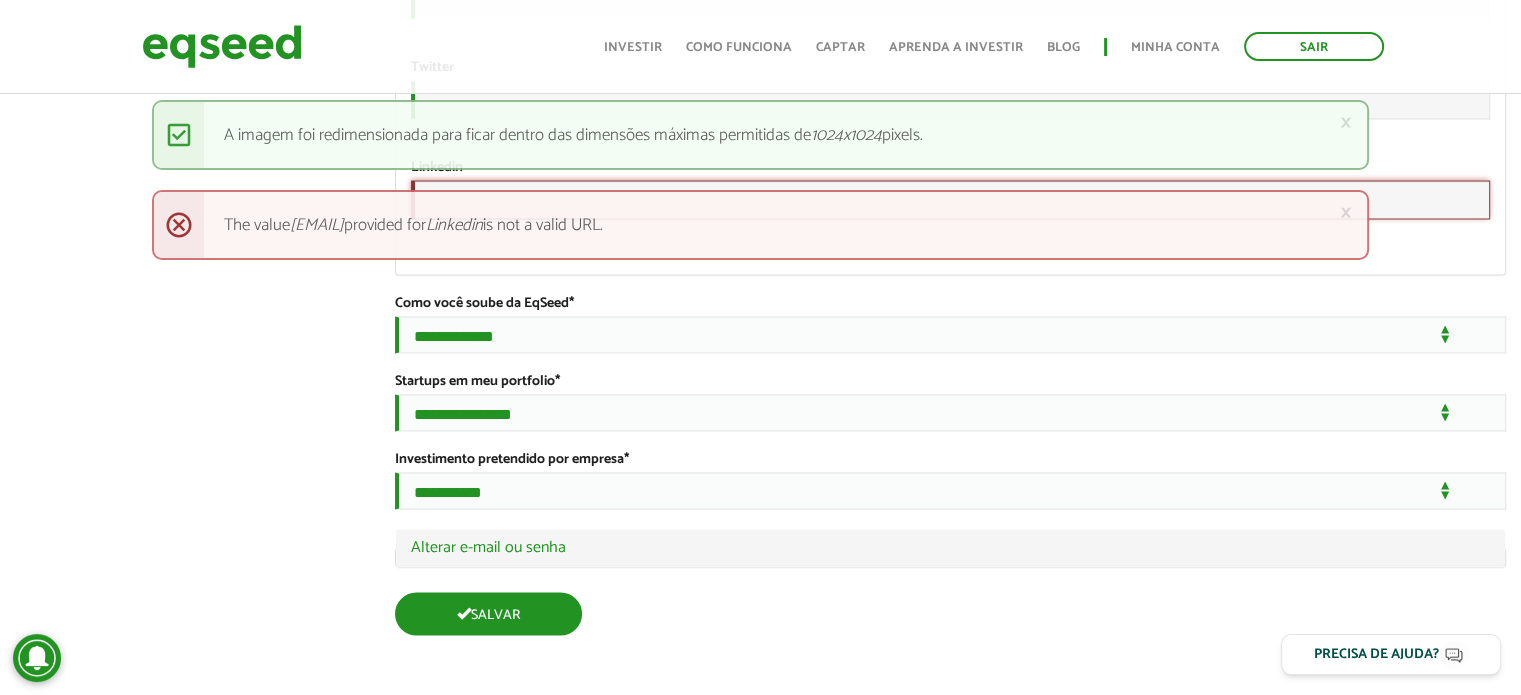 type 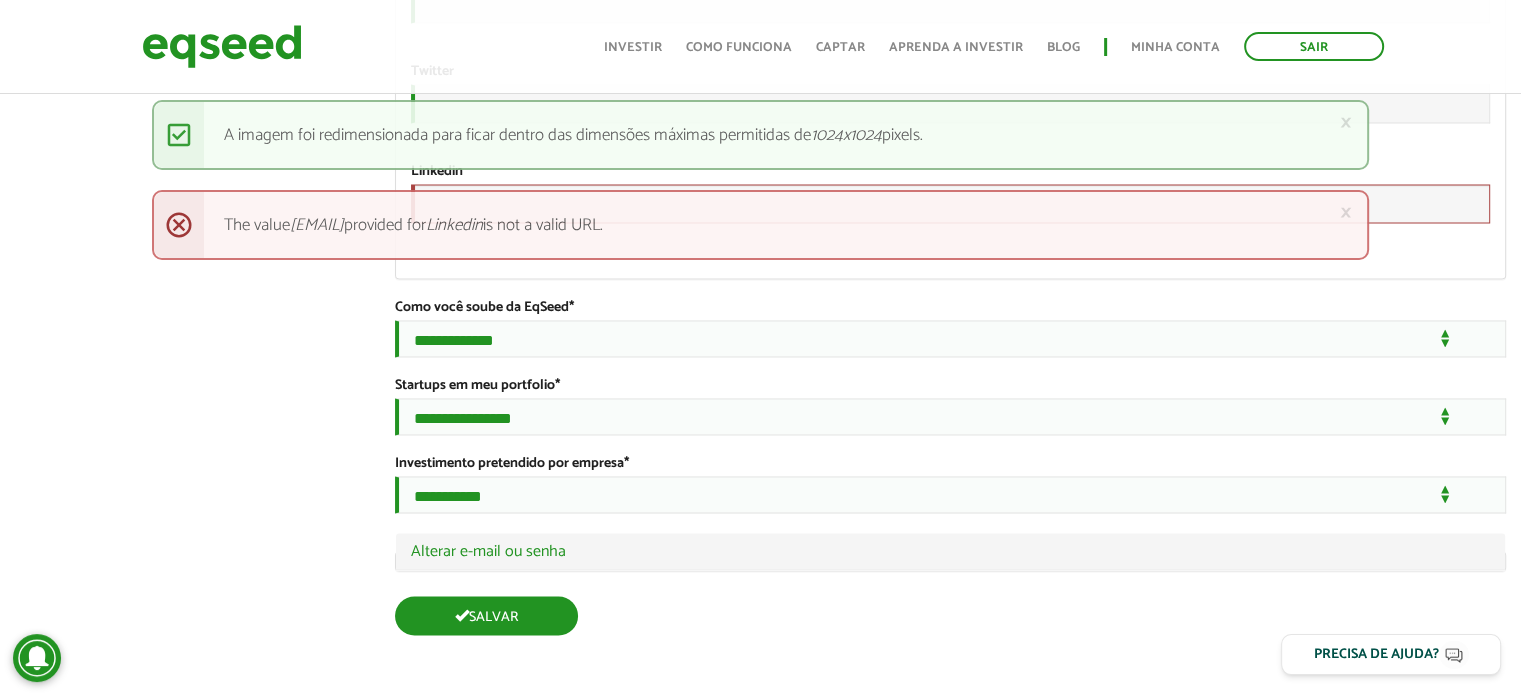 click on "Salvar" at bounding box center [486, 615] 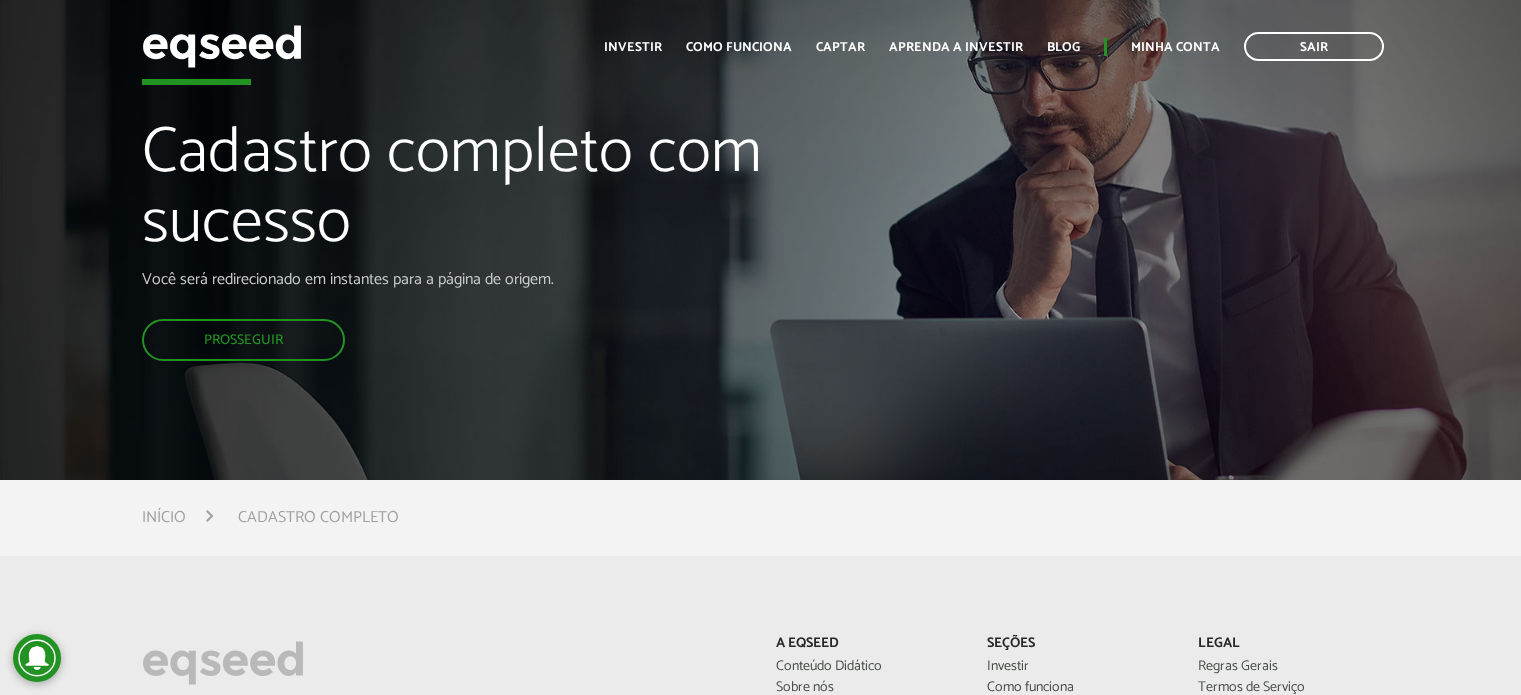 scroll, scrollTop: 0, scrollLeft: 0, axis: both 